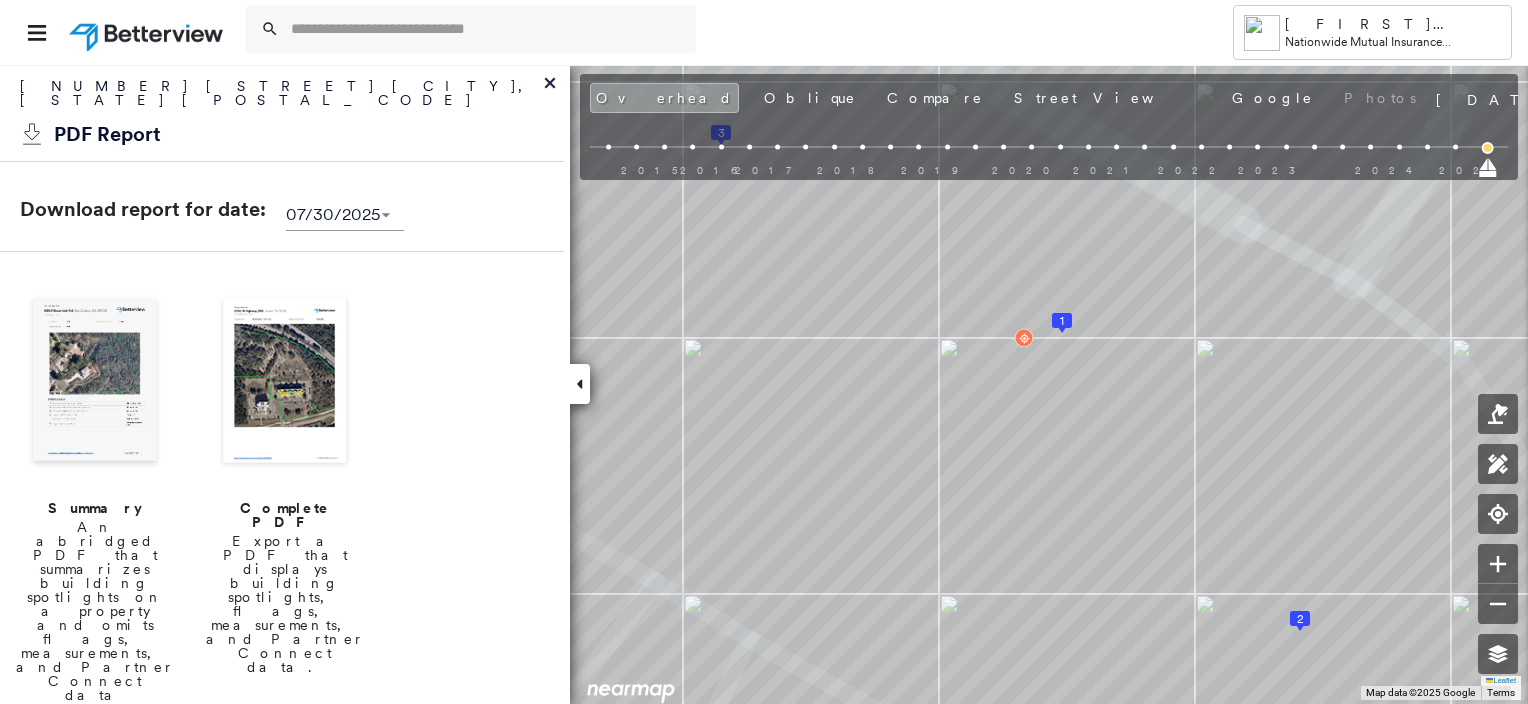 scroll, scrollTop: 0, scrollLeft: 0, axis: both 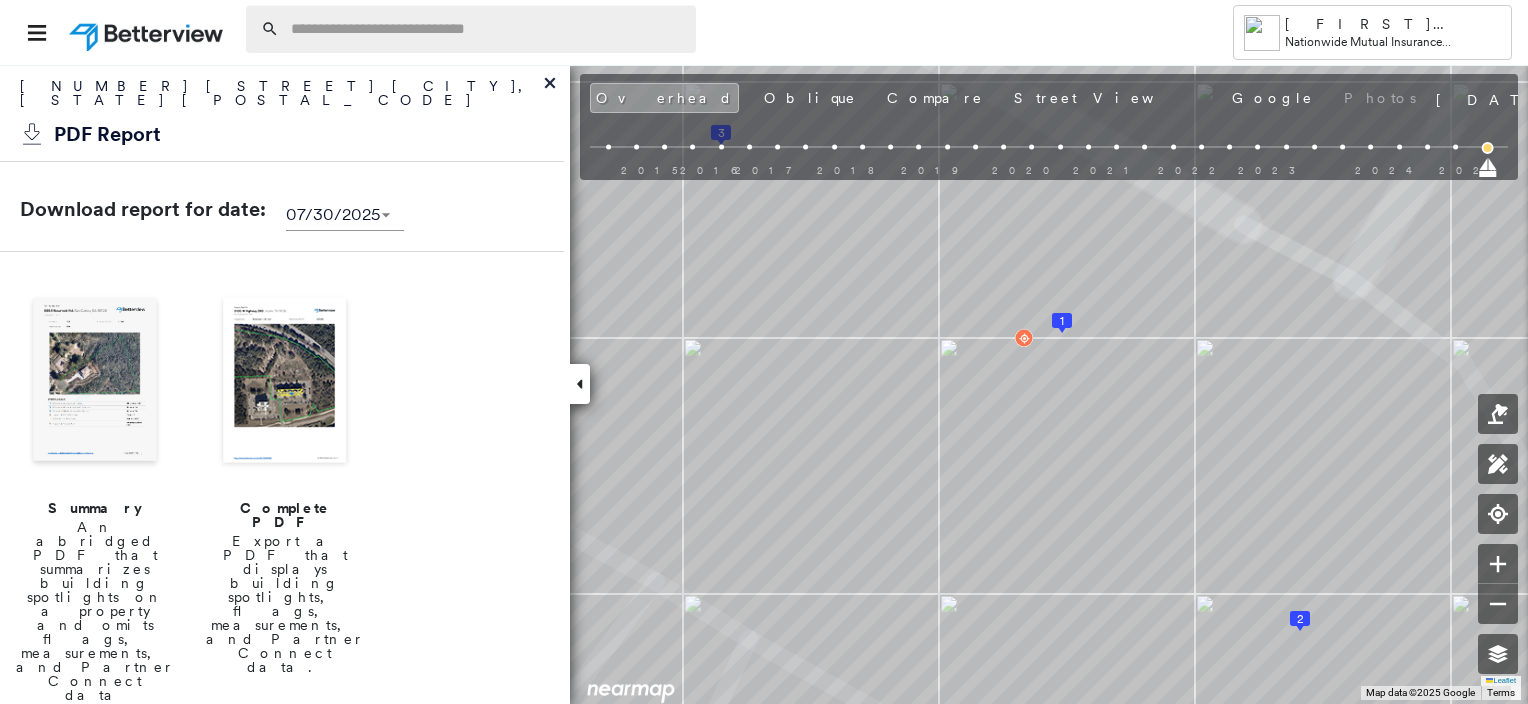 click at bounding box center [487, 29] 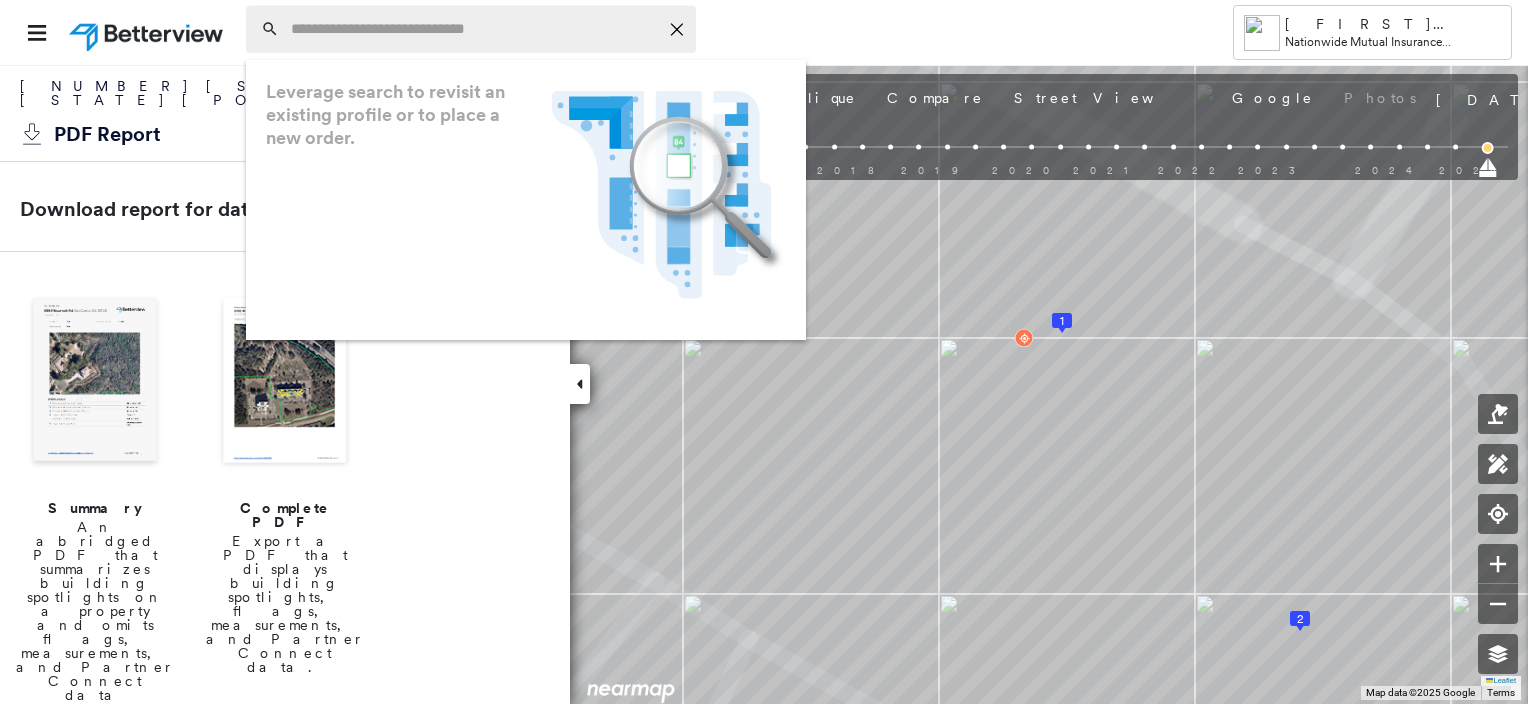 paste on "**********" 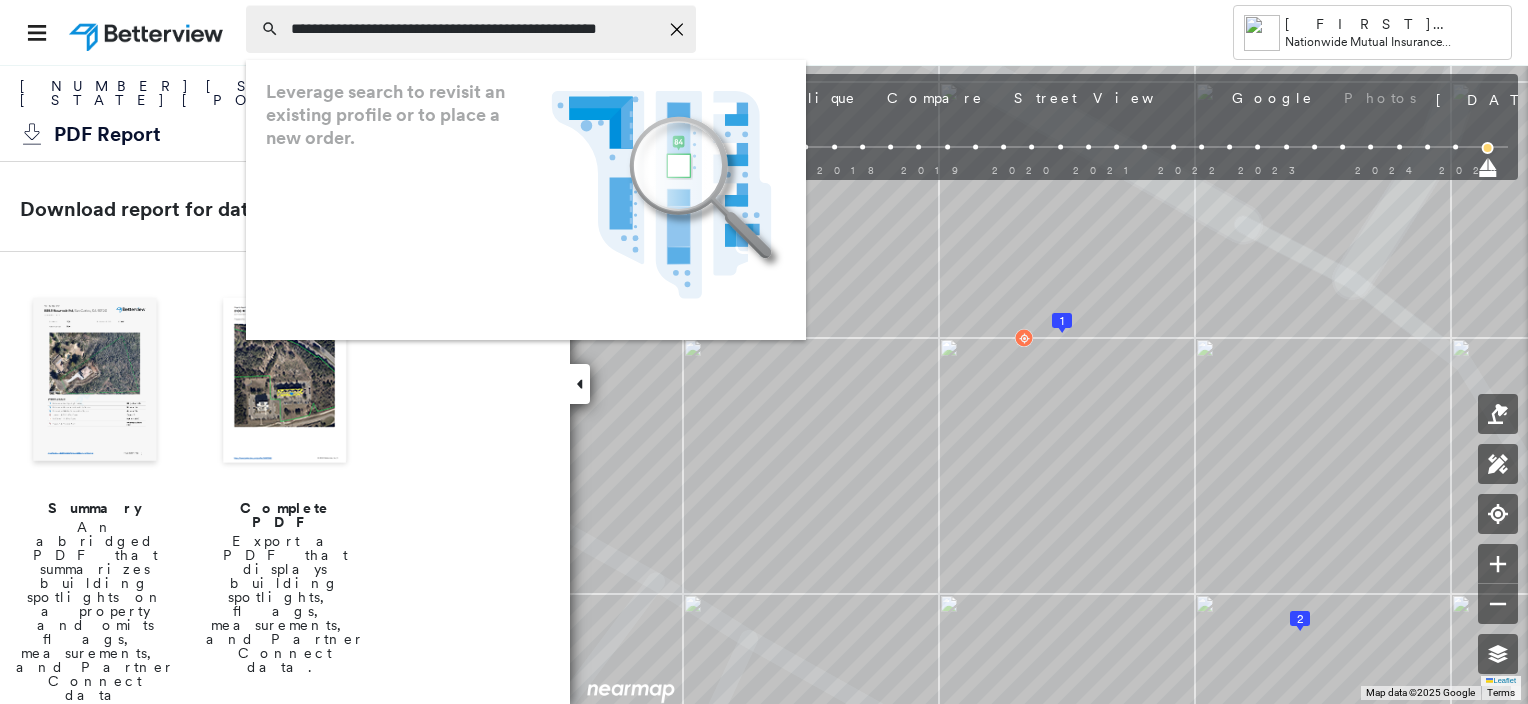 scroll, scrollTop: 0, scrollLeft: 49, axis: horizontal 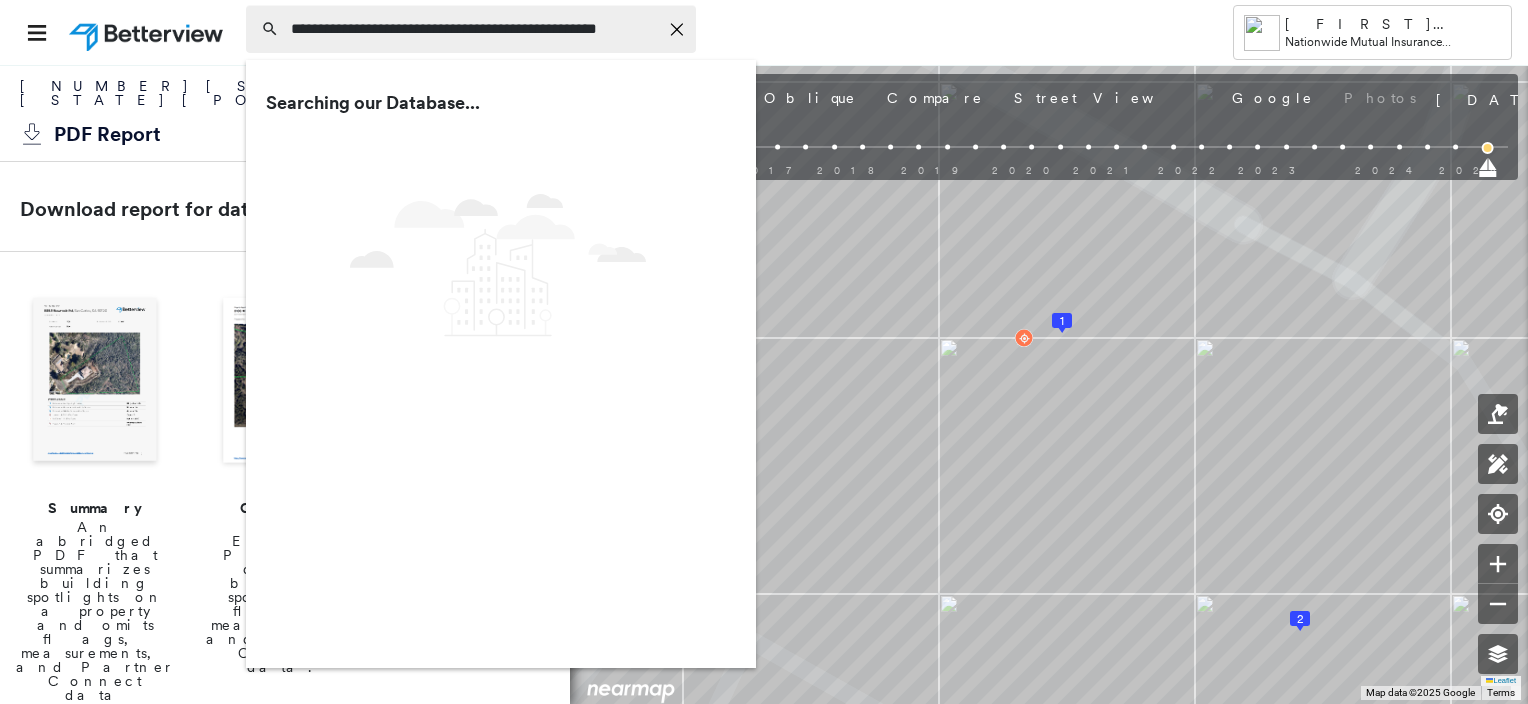 type on "**********" 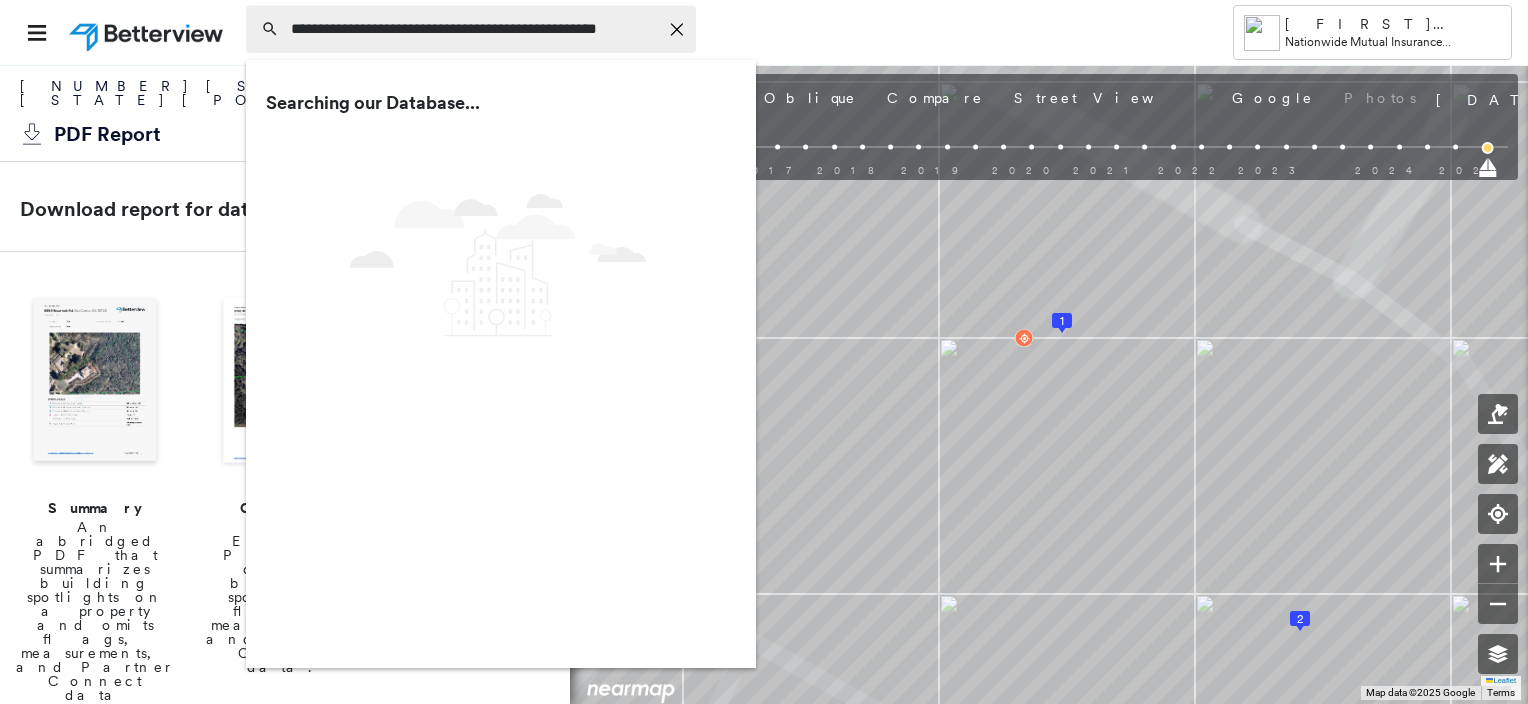 scroll, scrollTop: 0, scrollLeft: 0, axis: both 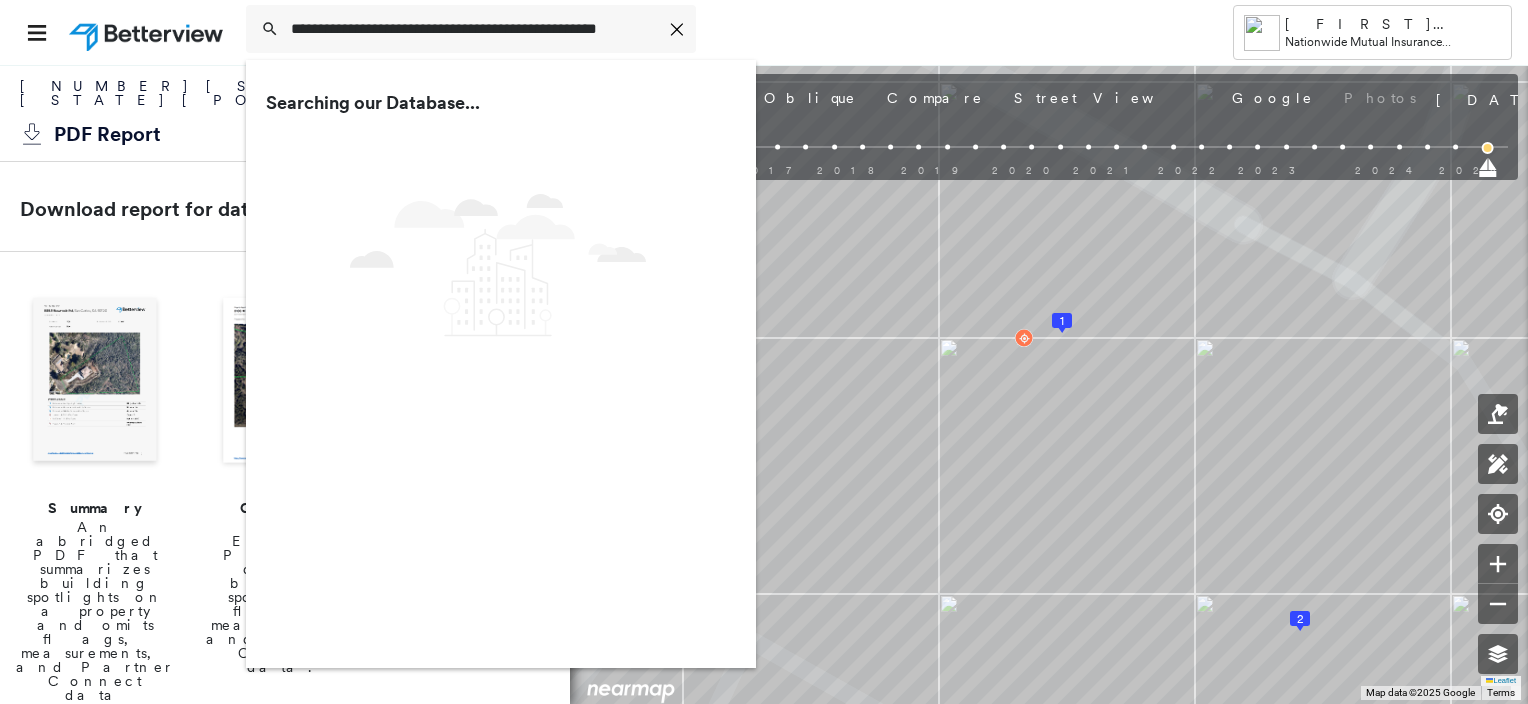 click on "**********" at bounding box center (711, 32) 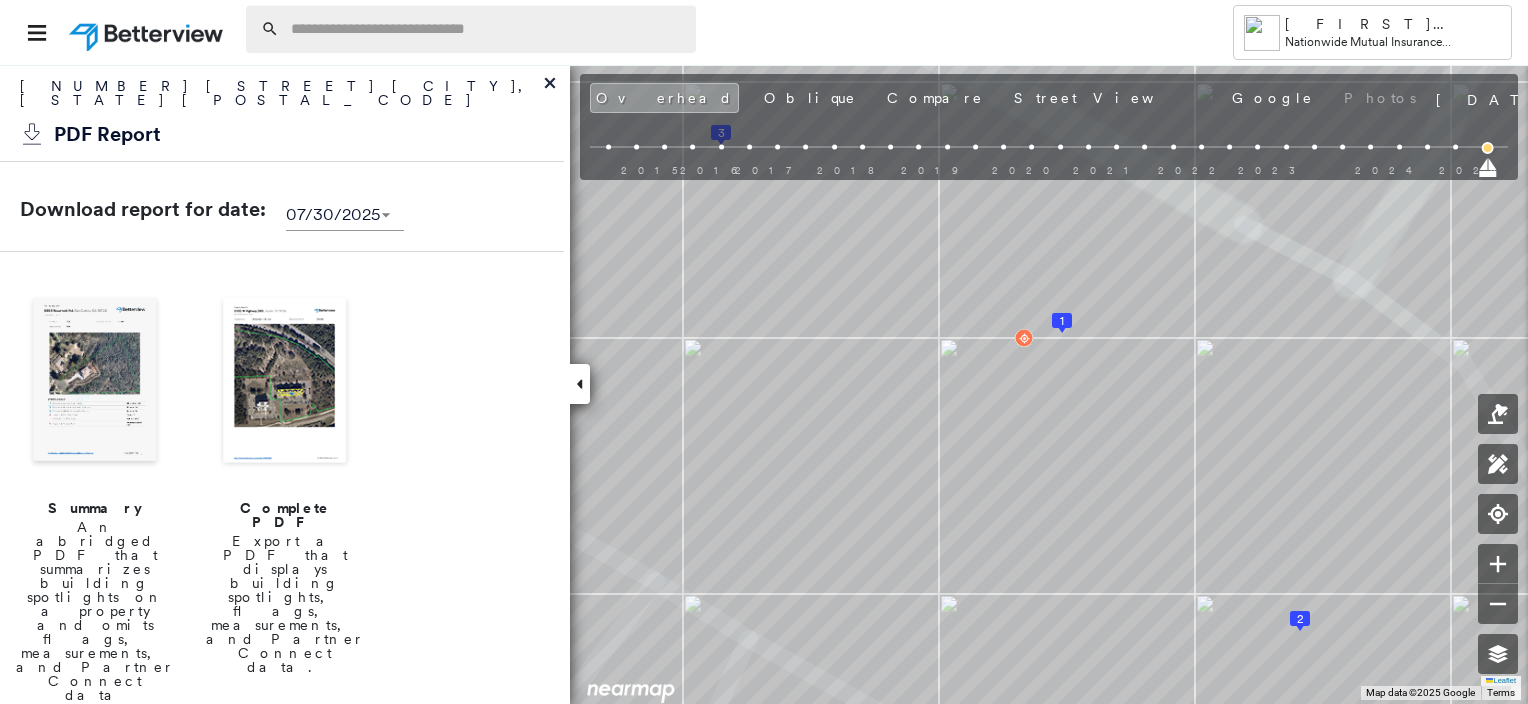 click at bounding box center (487, 29) 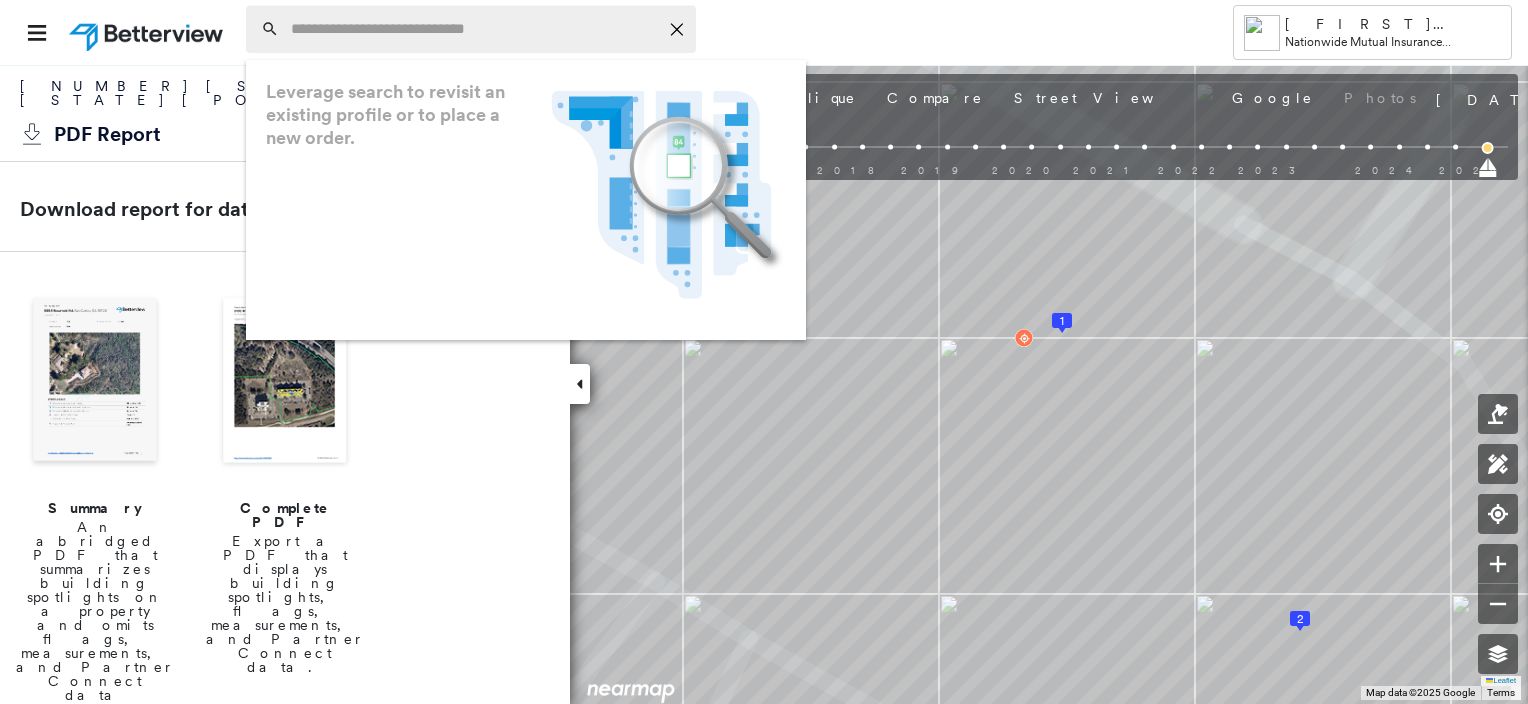 paste on "**********" 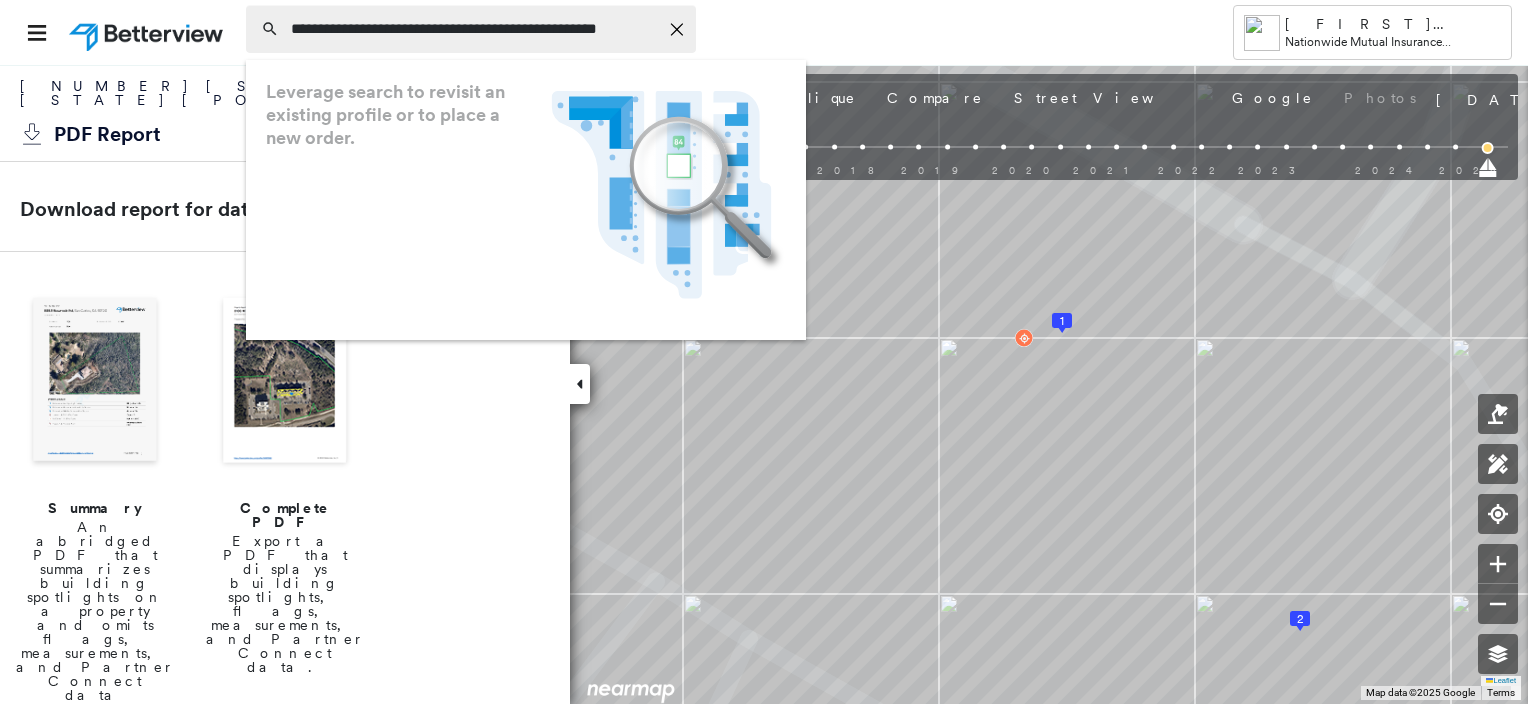 scroll, scrollTop: 0, scrollLeft: 49, axis: horizontal 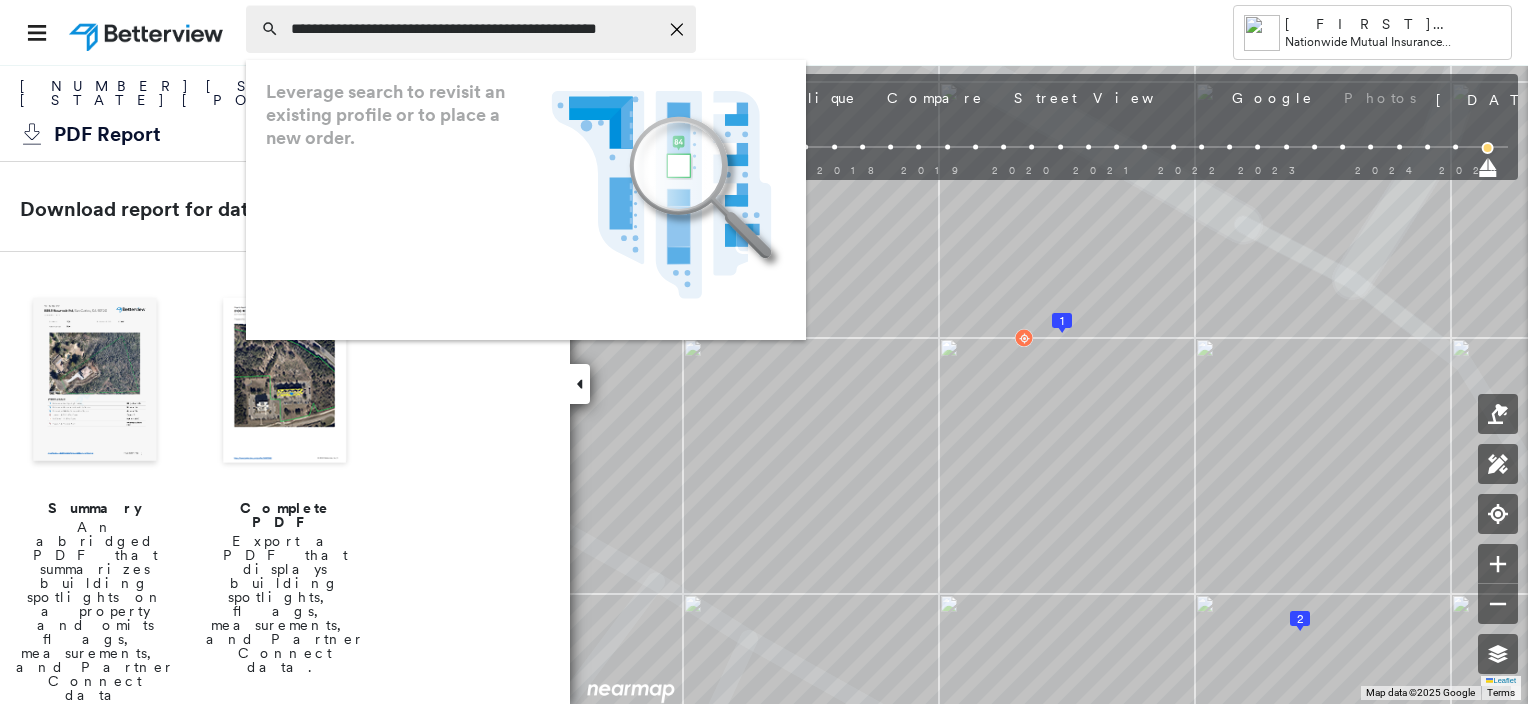 click 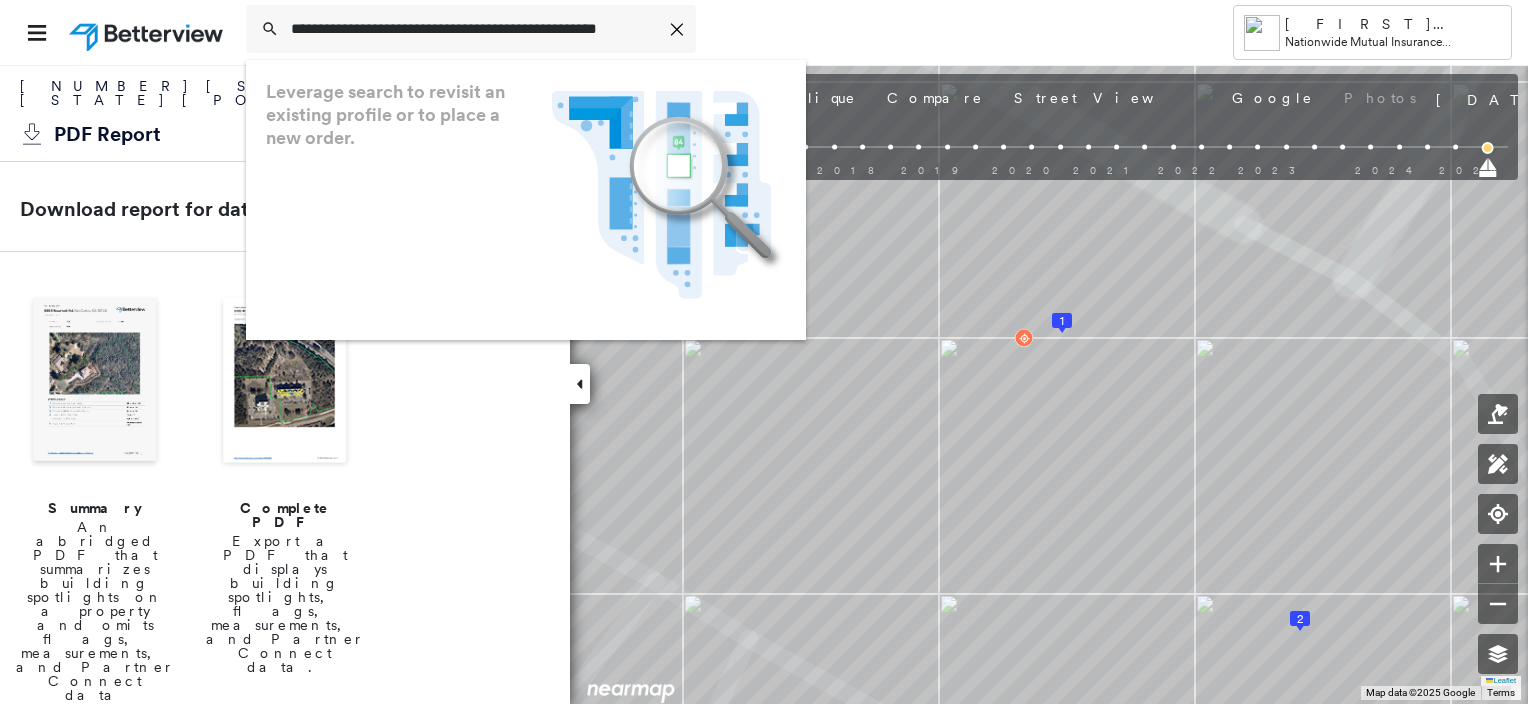 click on "**********" at bounding box center [711, 32] 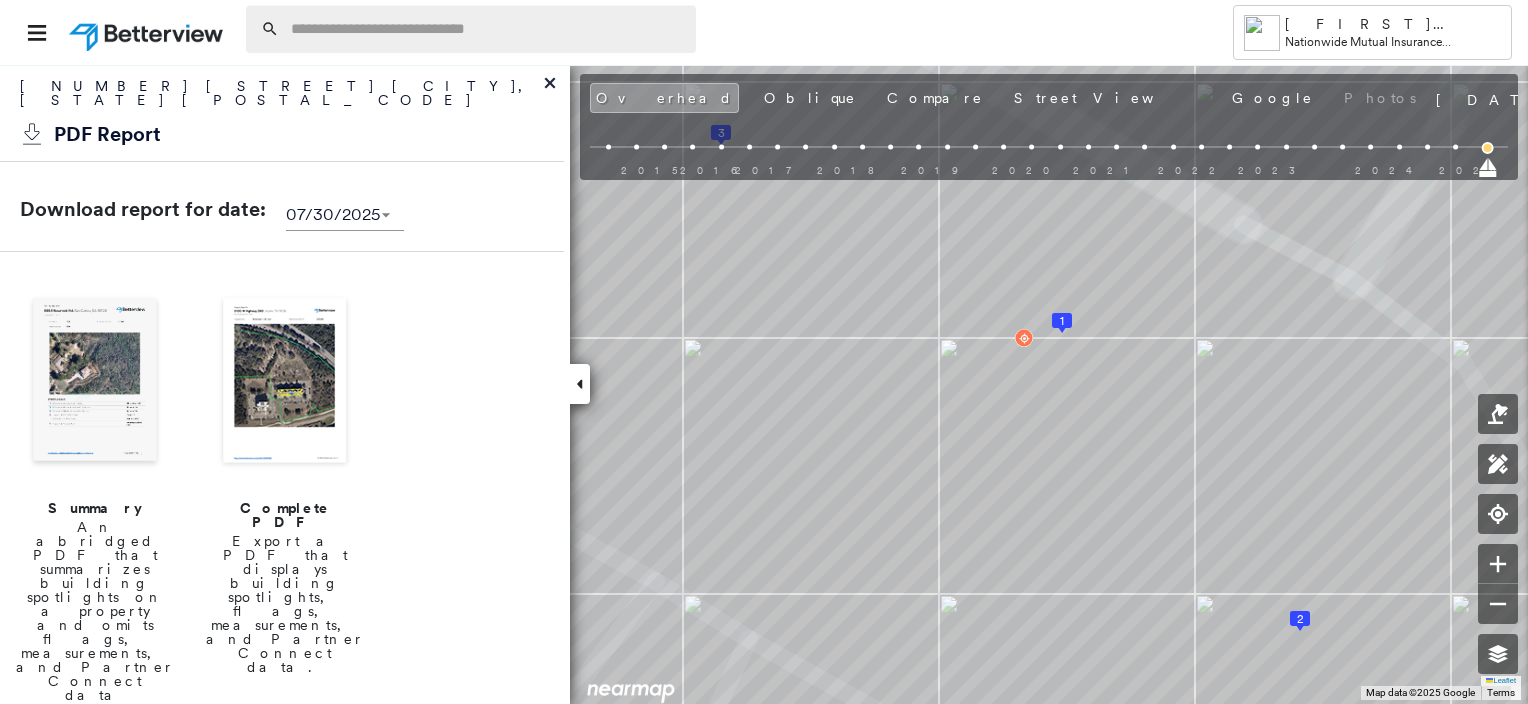 click at bounding box center (487, 29) 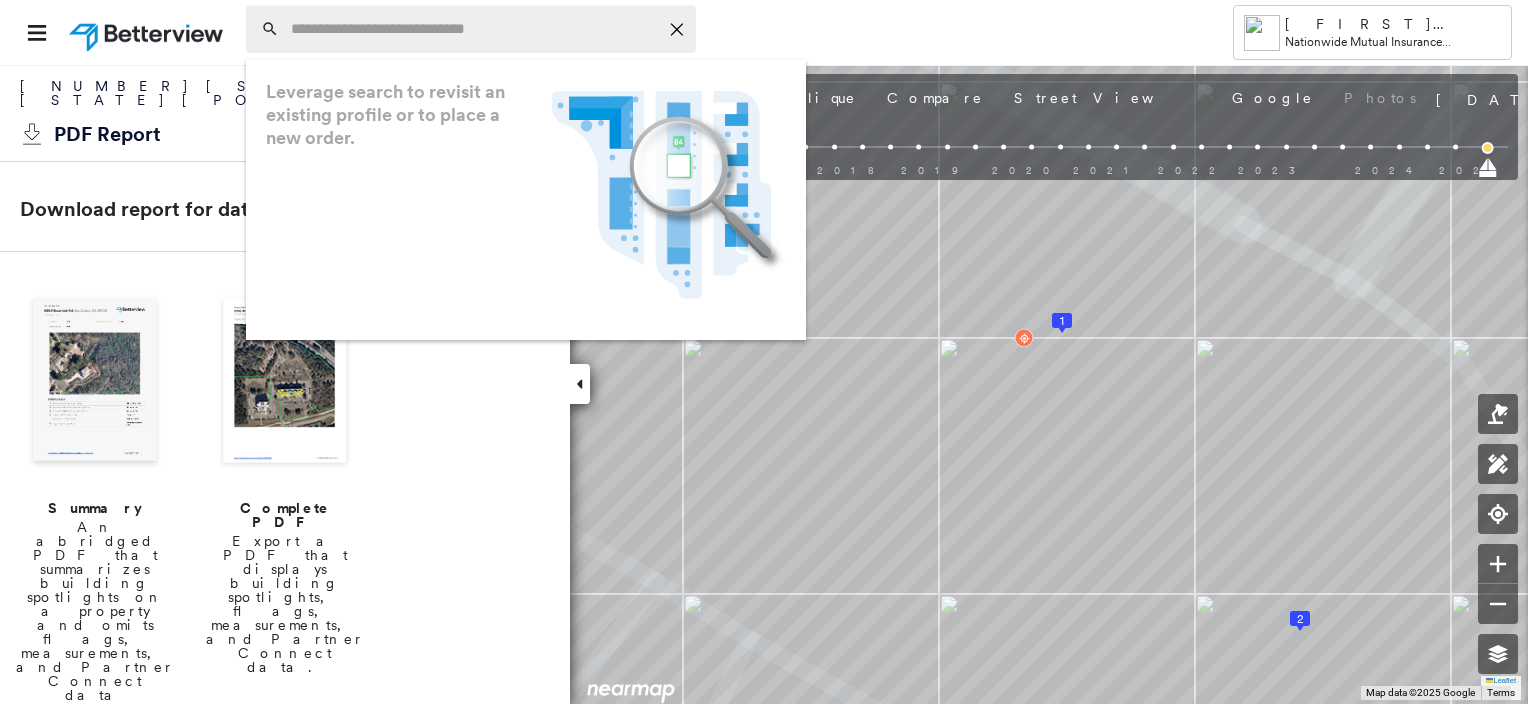 paste on "**********" 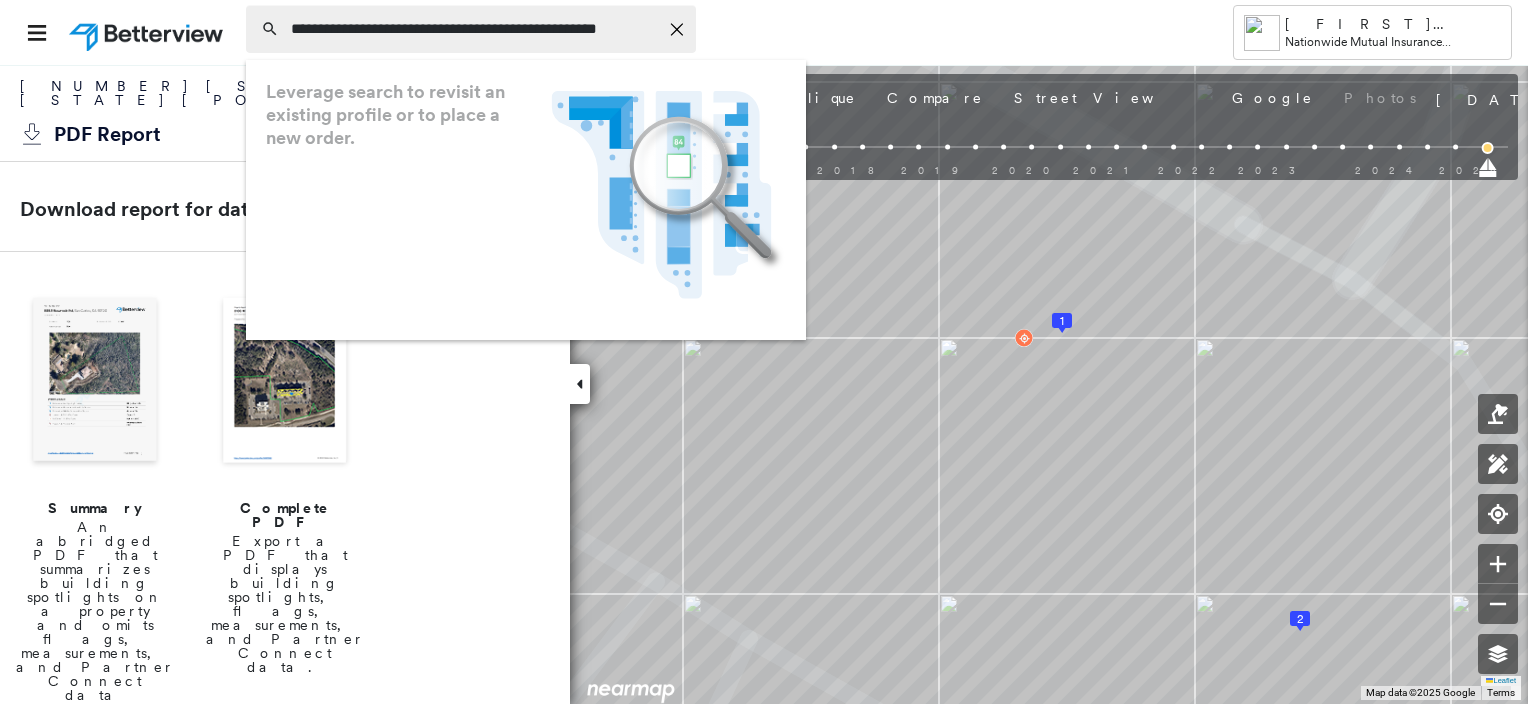 scroll, scrollTop: 0, scrollLeft: 49, axis: horizontal 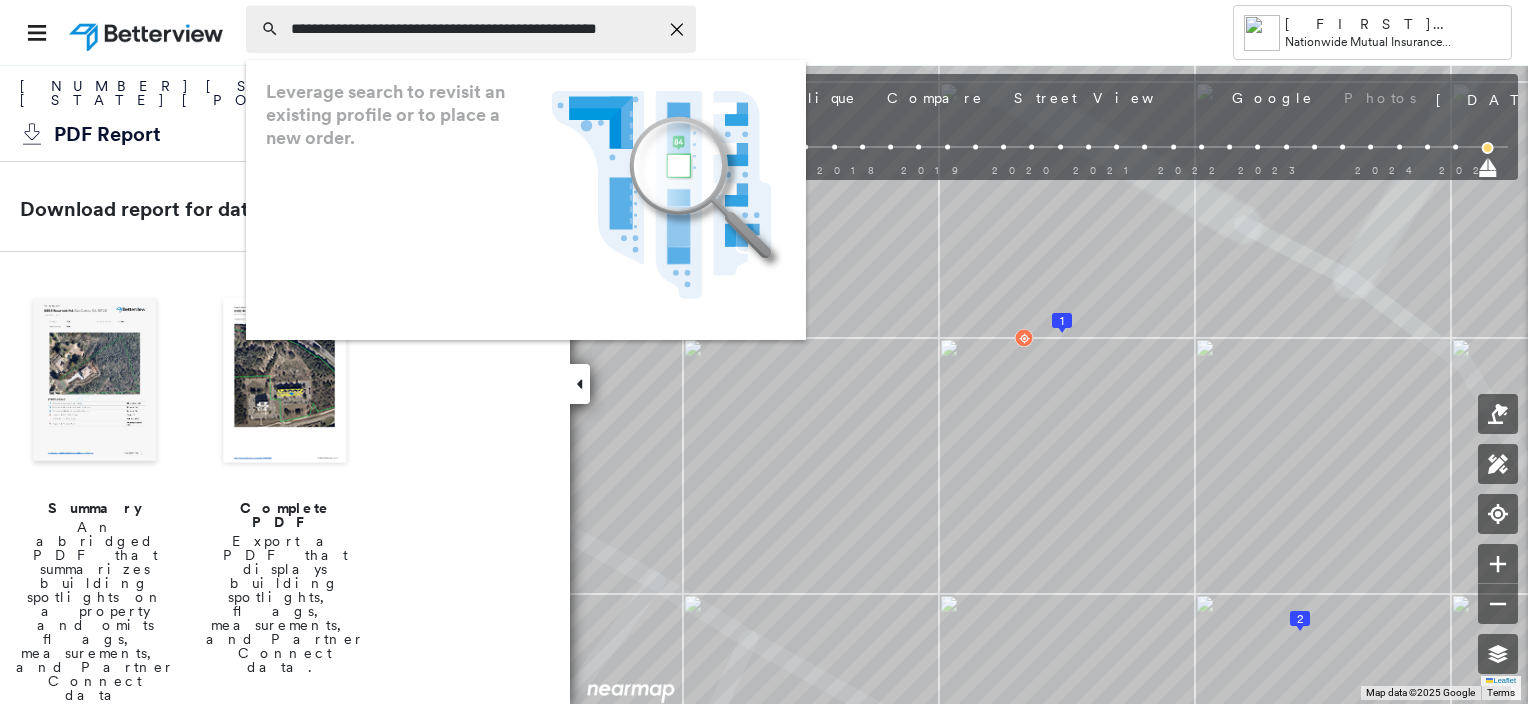 click 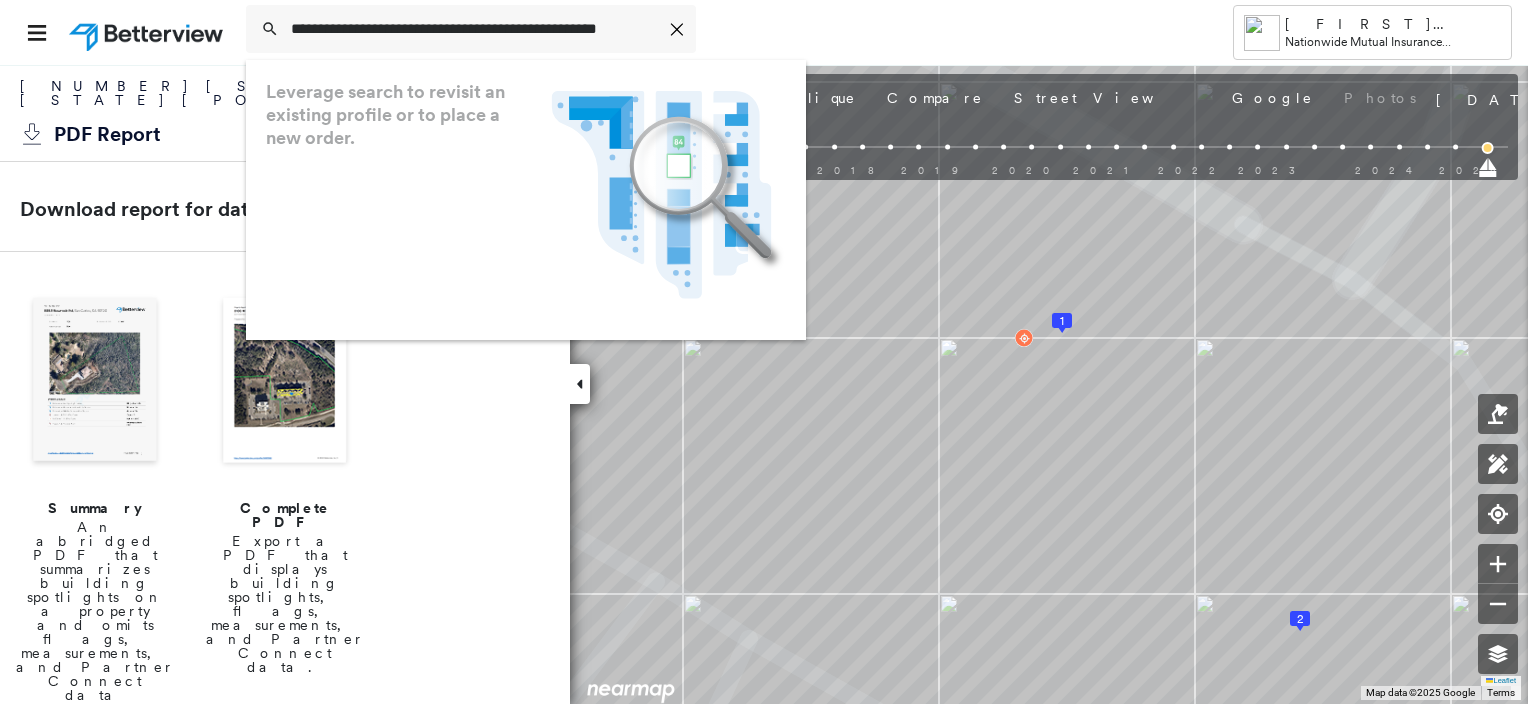 click at bounding box center (148, 32) 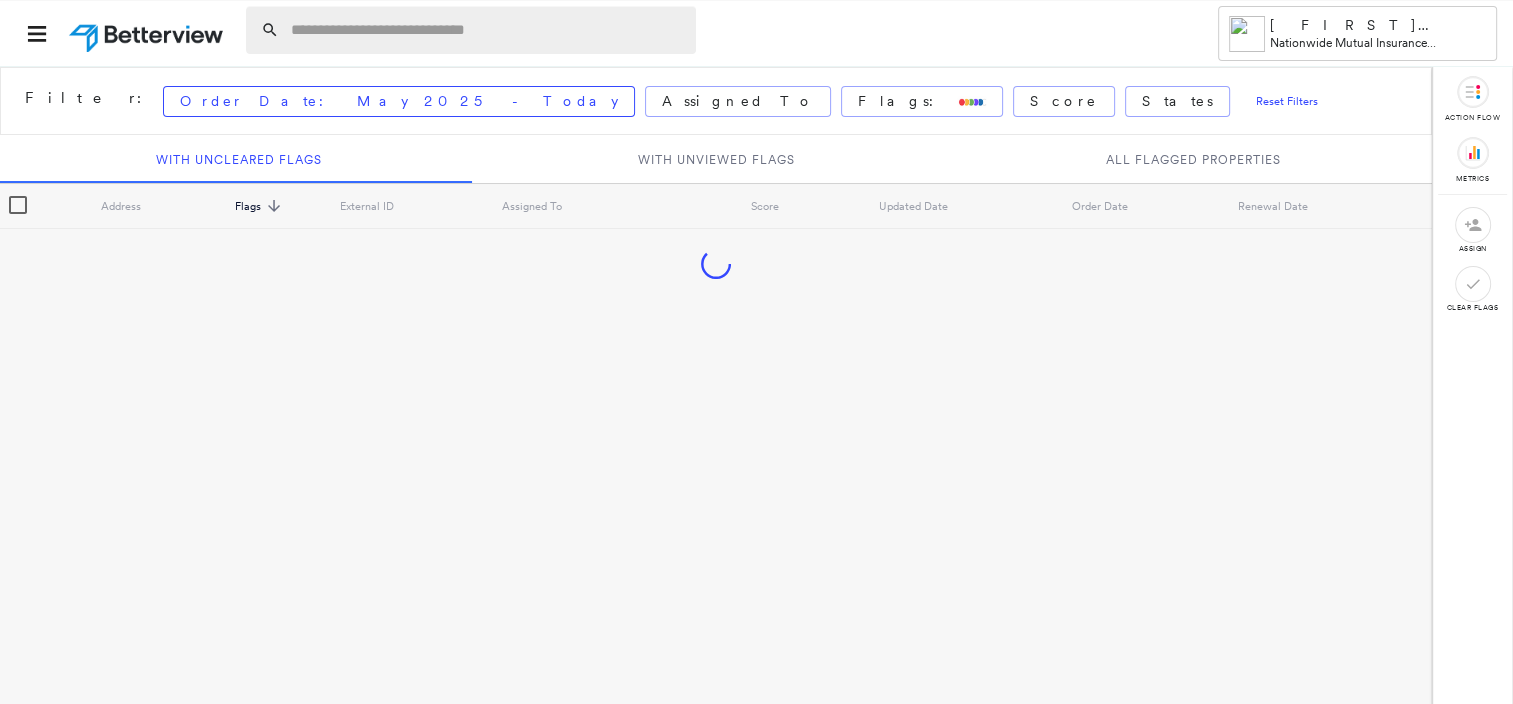 click at bounding box center (487, 30) 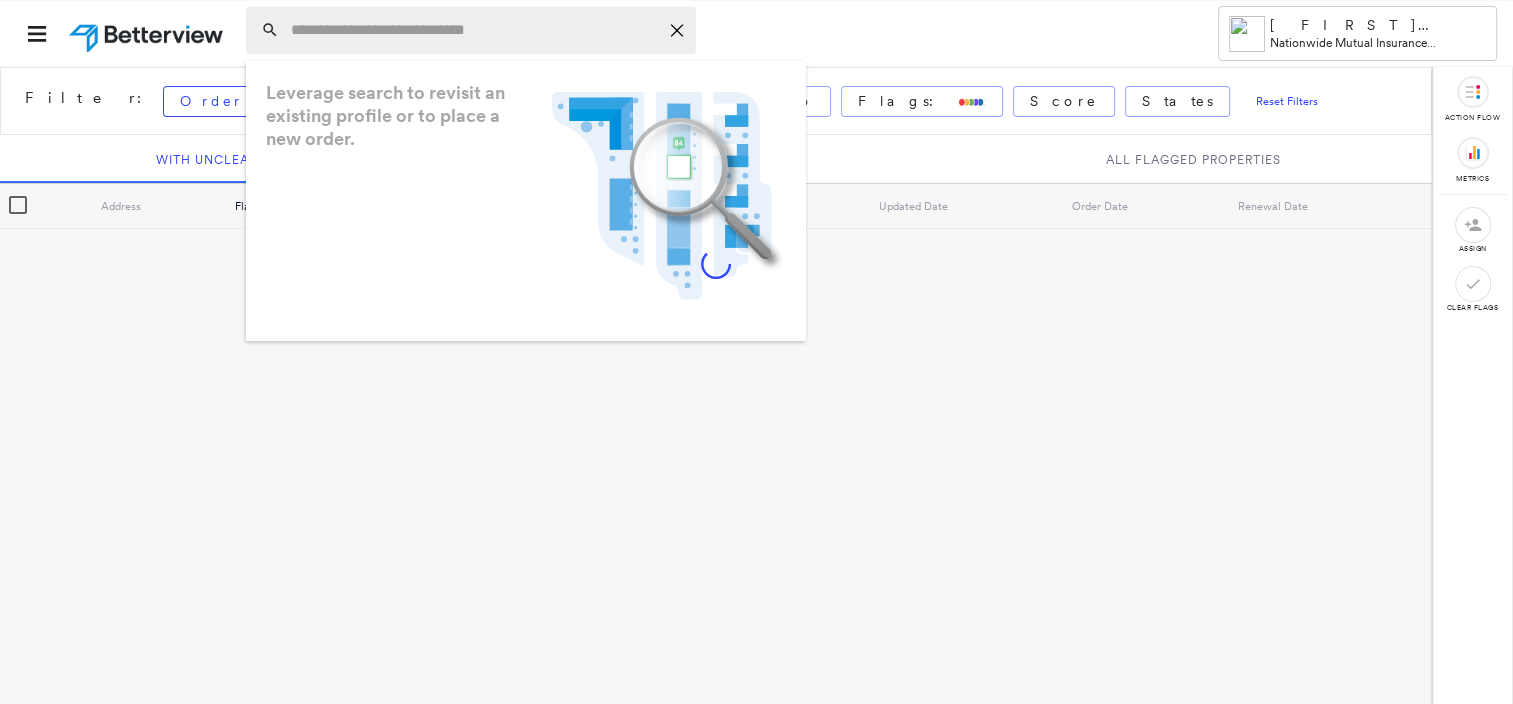 paste on "**********" 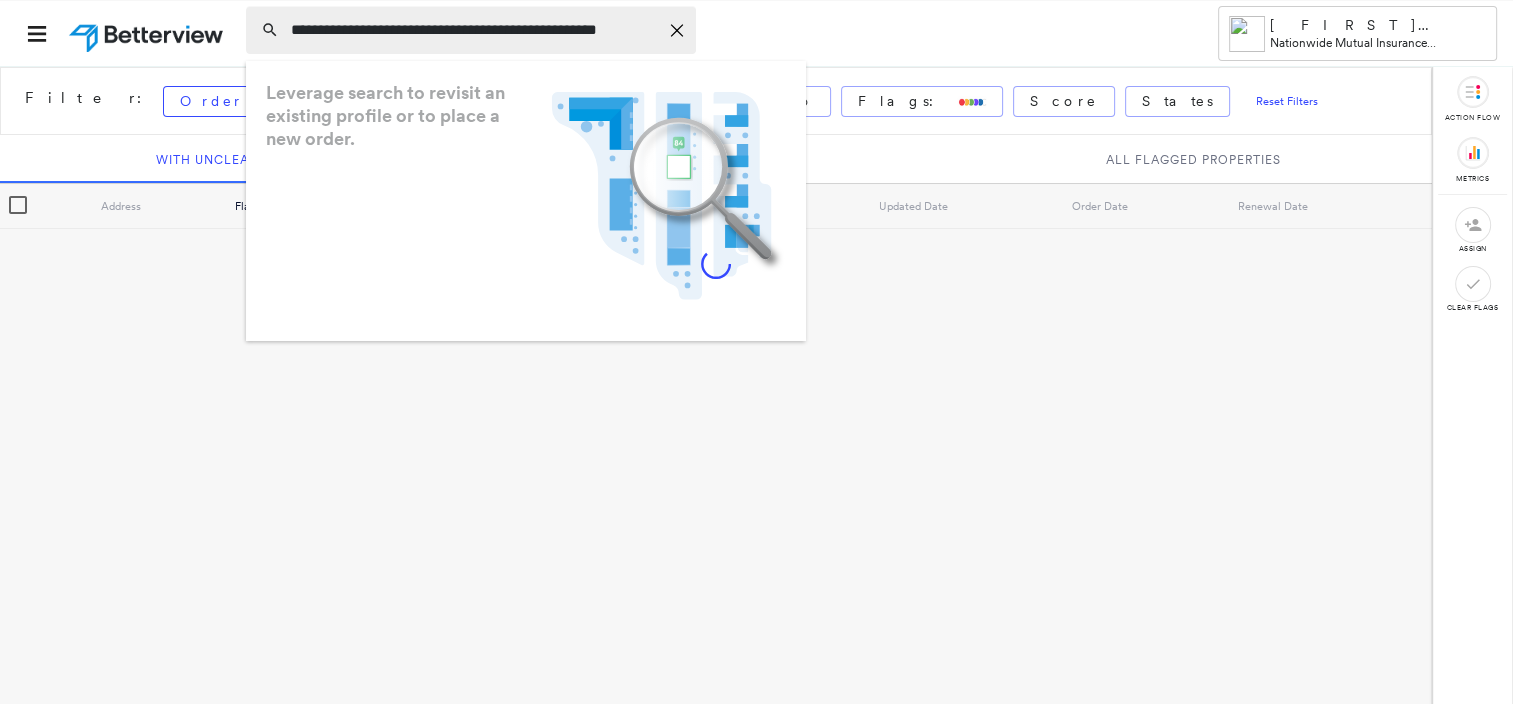 scroll, scrollTop: 0, scrollLeft: 49, axis: horizontal 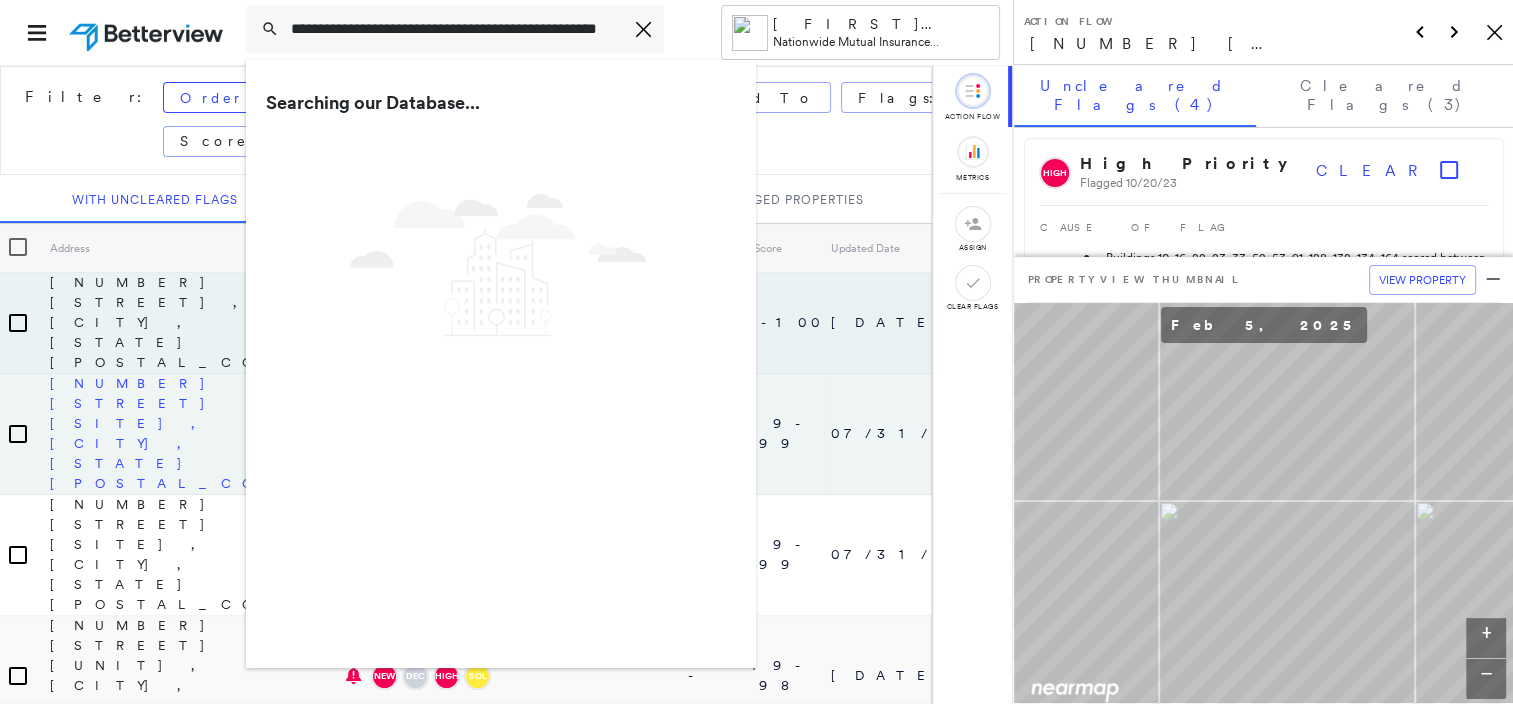 type on "**********" 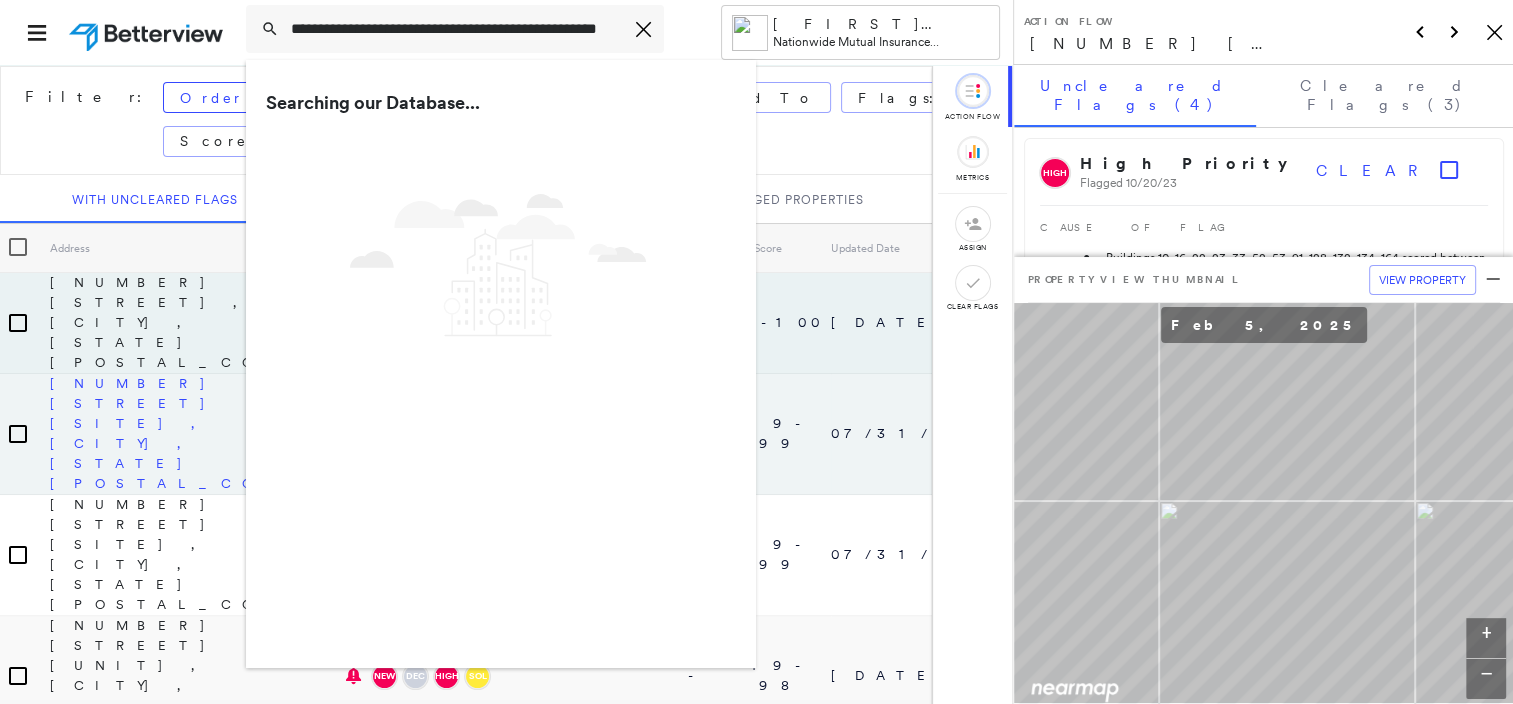 scroll, scrollTop: 0, scrollLeft: 0, axis: both 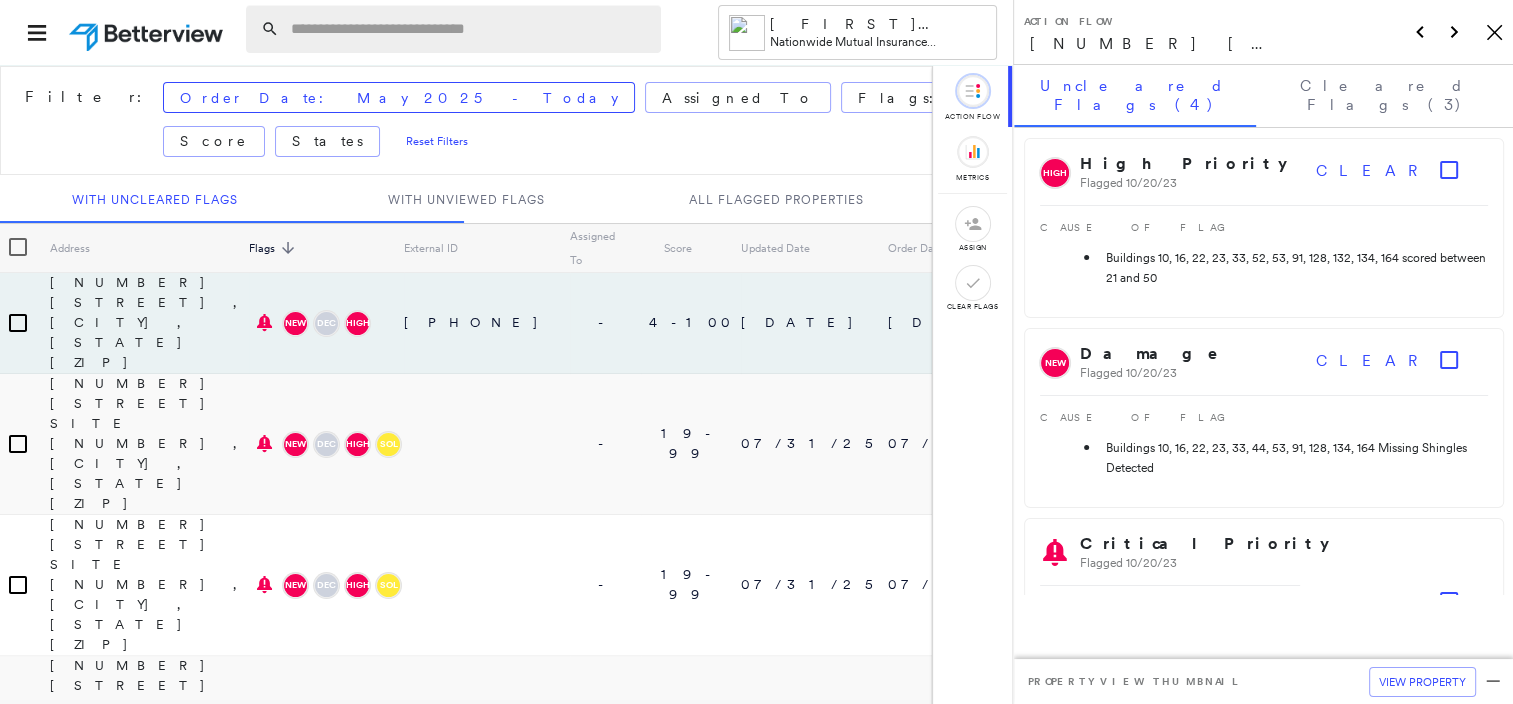 click at bounding box center [470, 29] 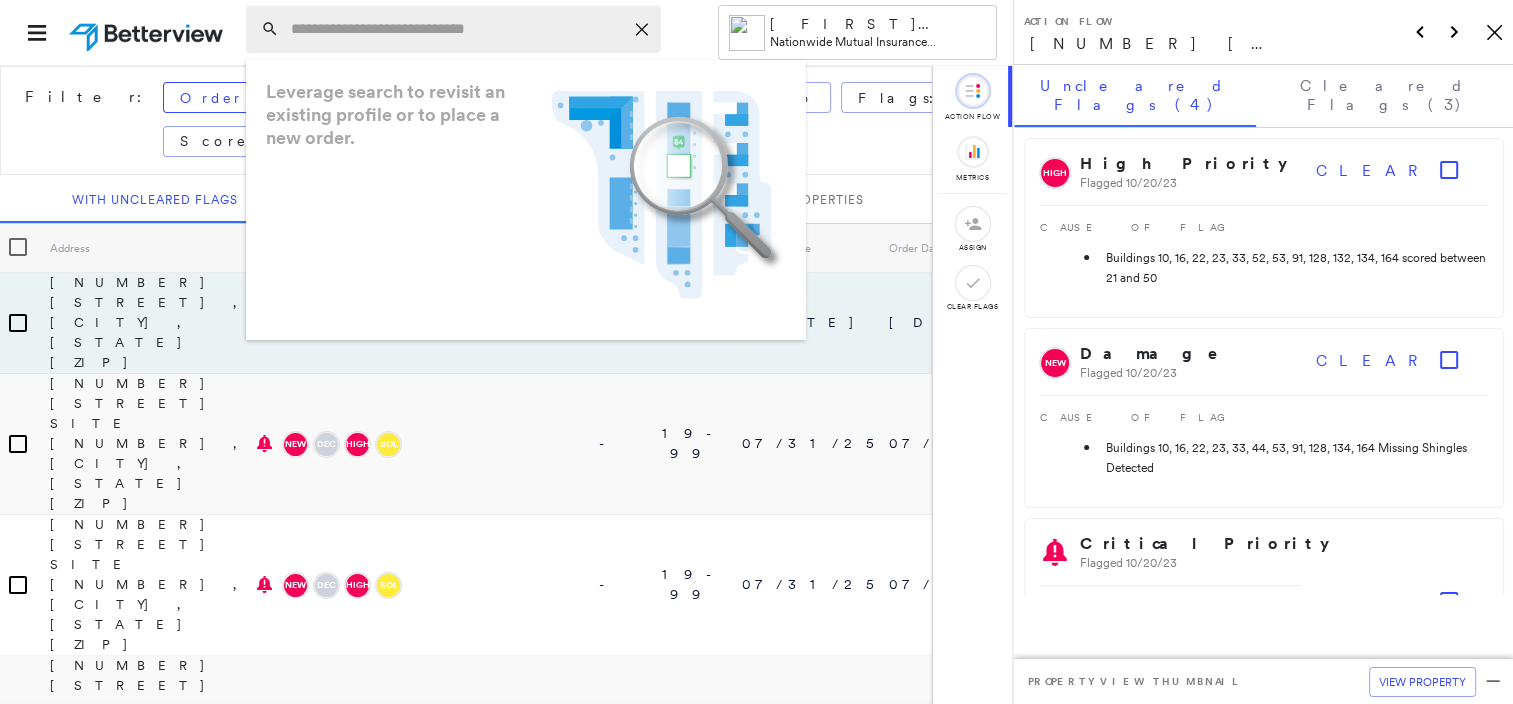 paste on "**********" 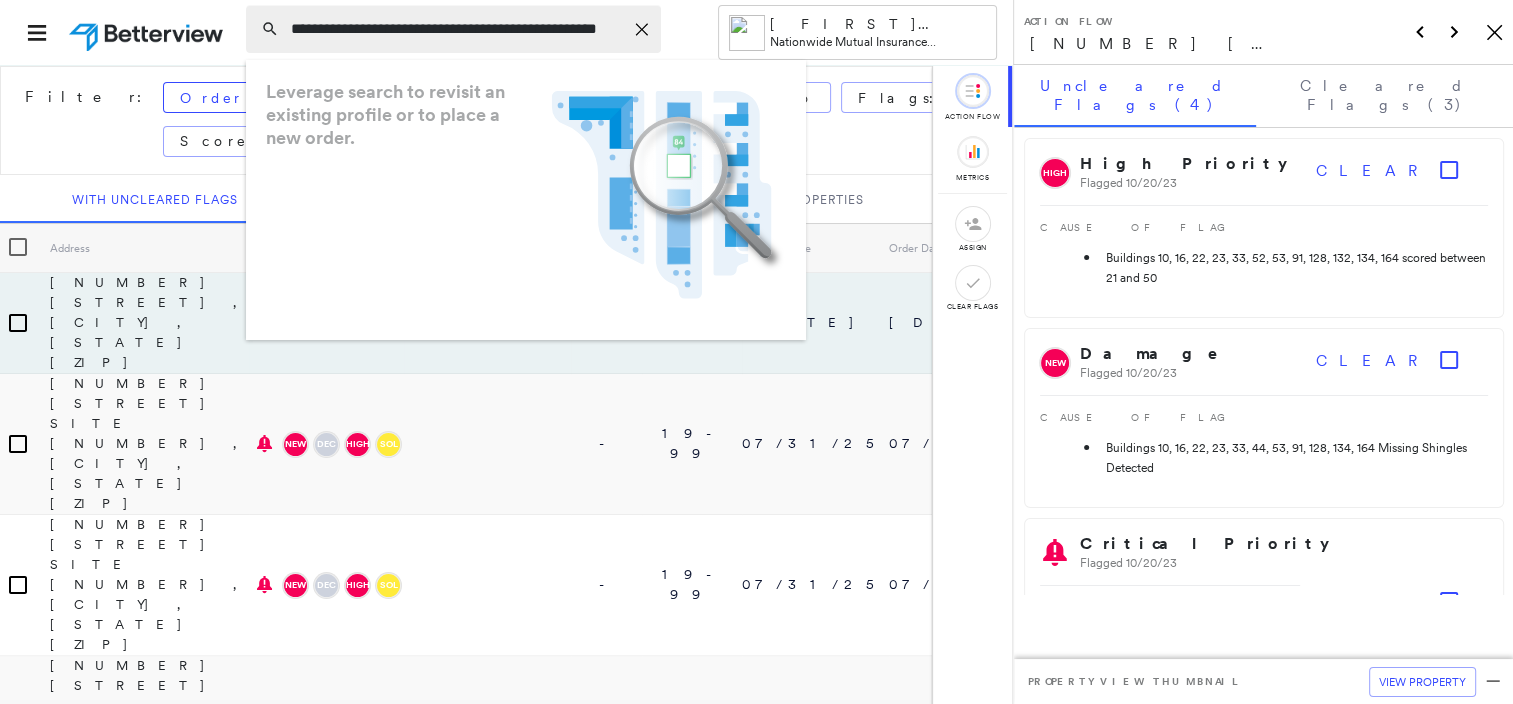 scroll, scrollTop: 0, scrollLeft: 84, axis: horizontal 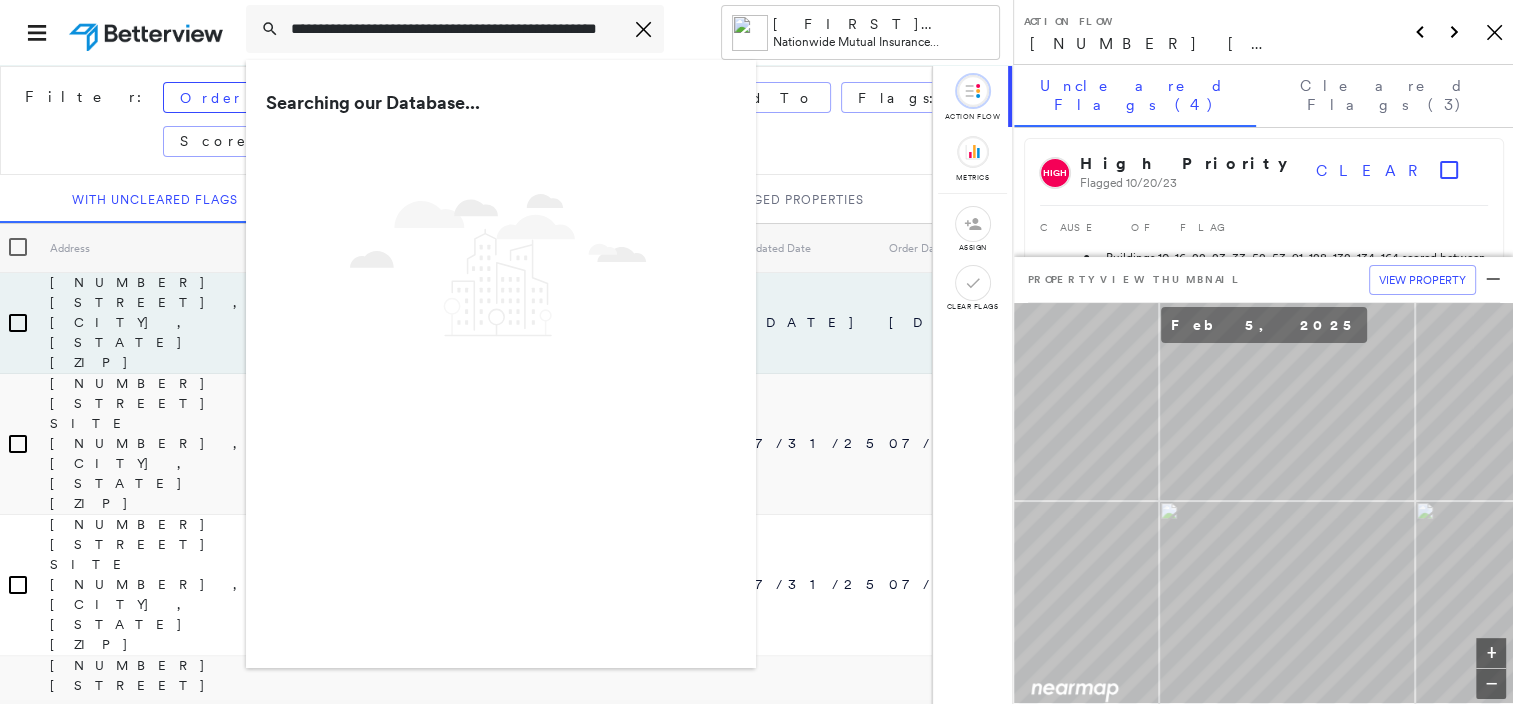type on "**********" 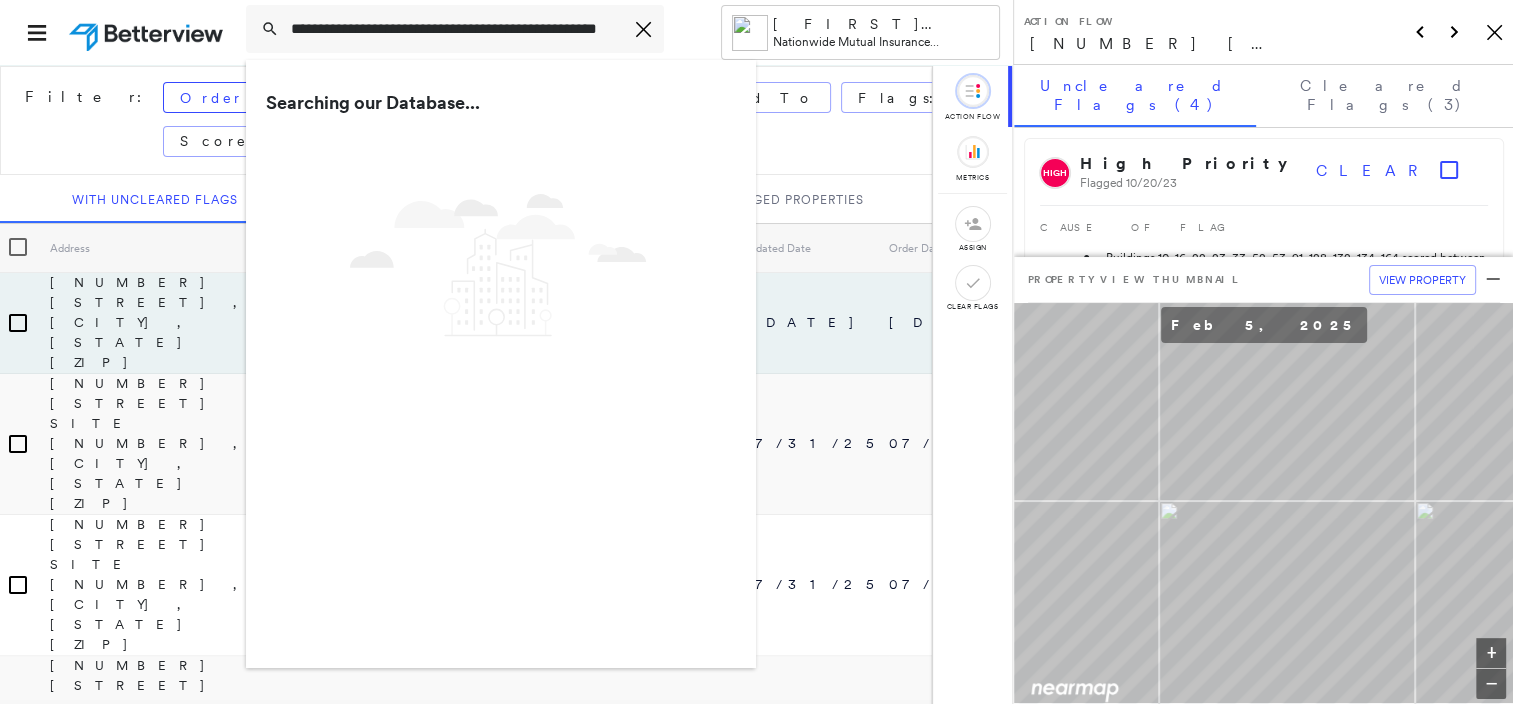scroll, scrollTop: 0, scrollLeft: 0, axis: both 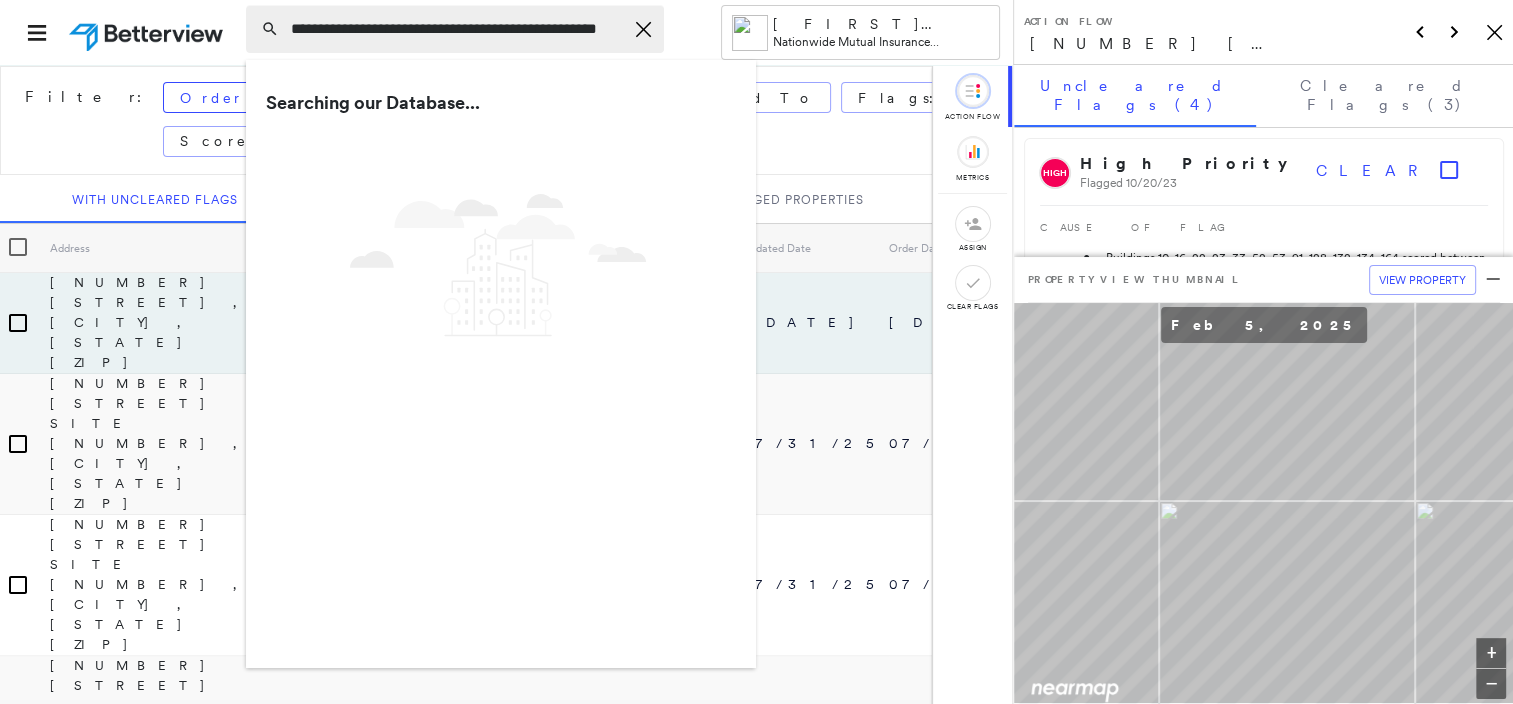 click 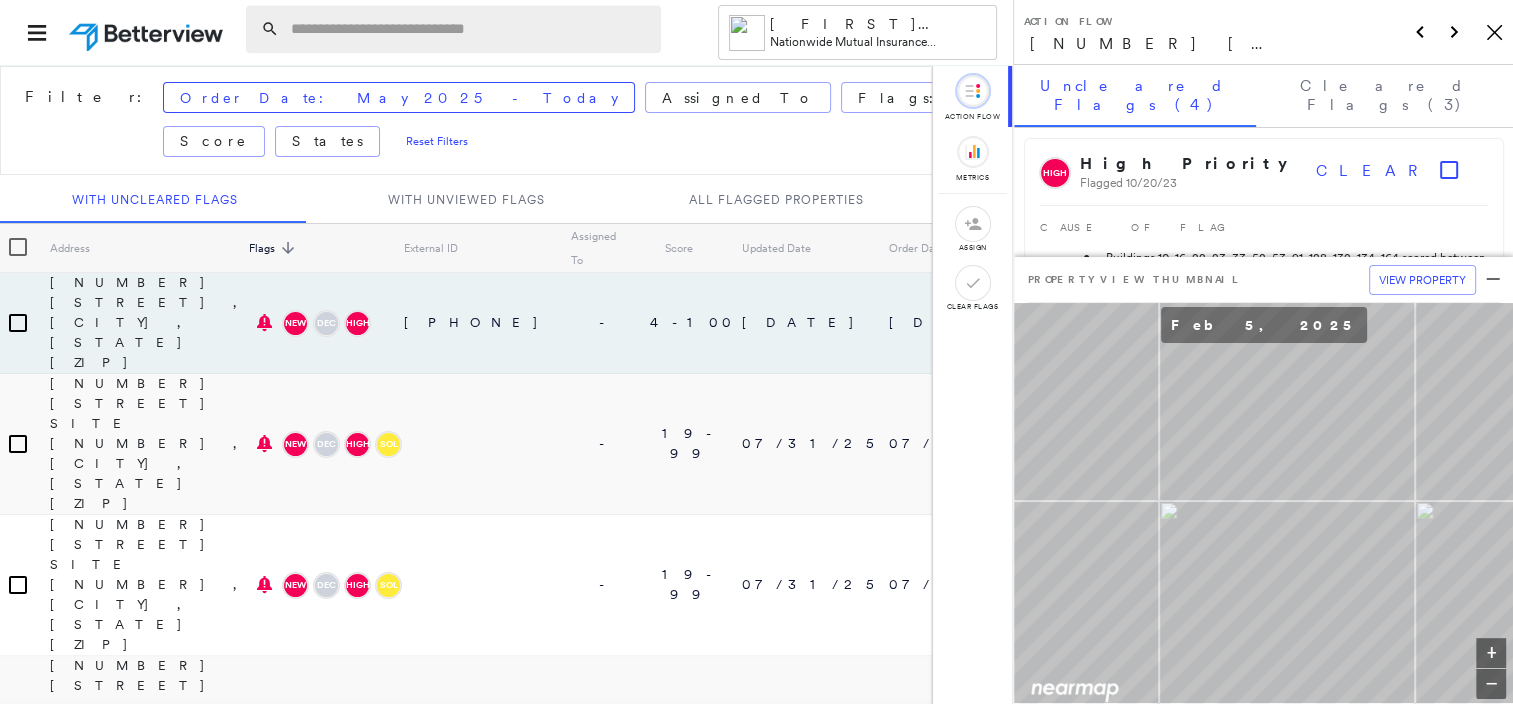 click at bounding box center [470, 29] 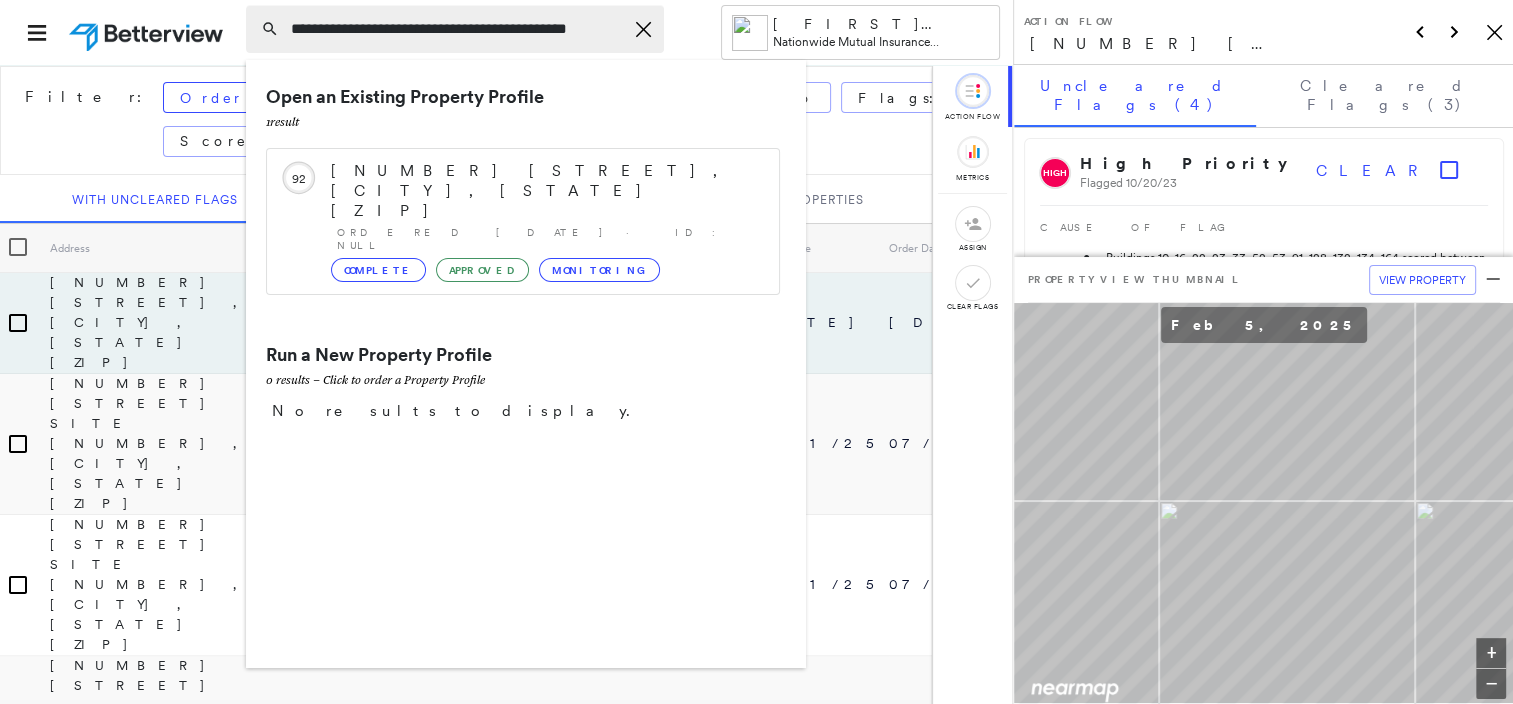 type on "**********" 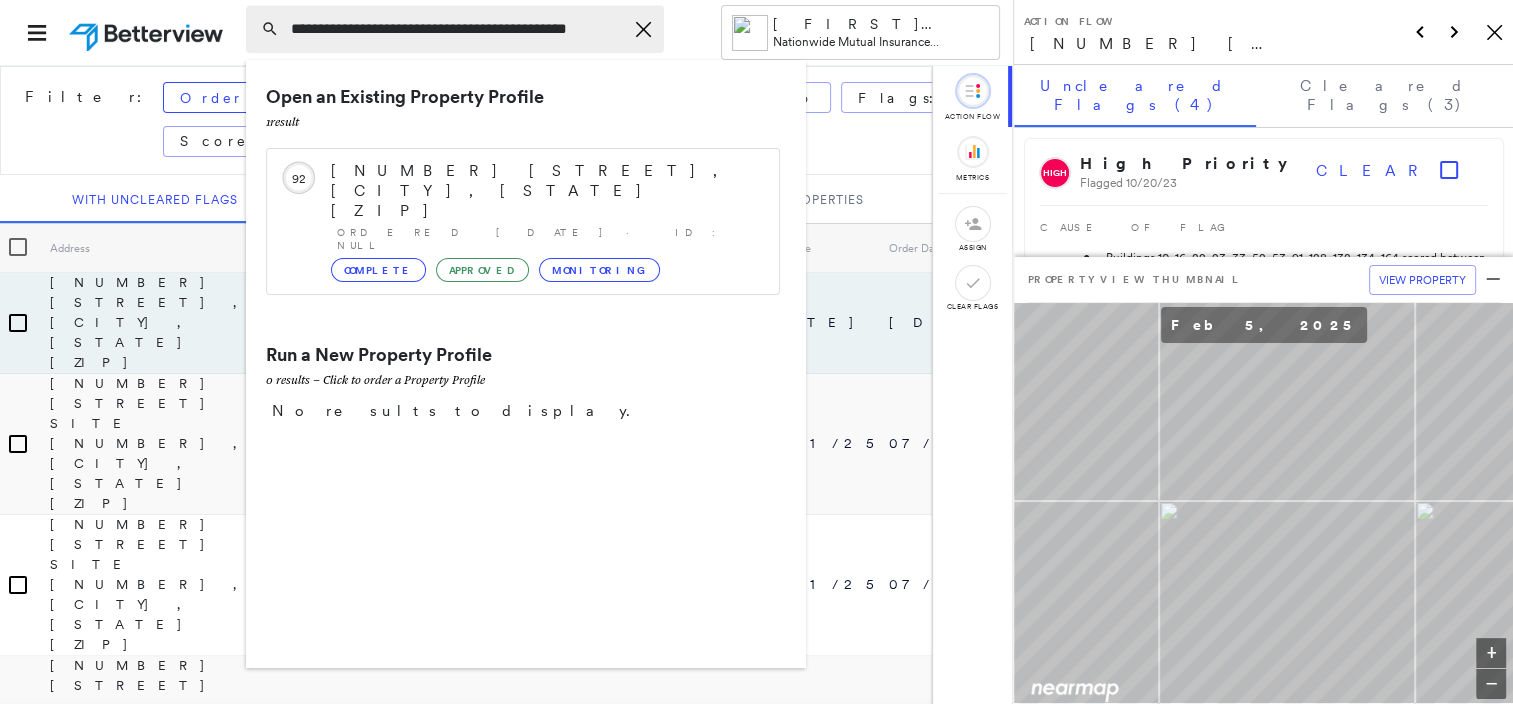 click 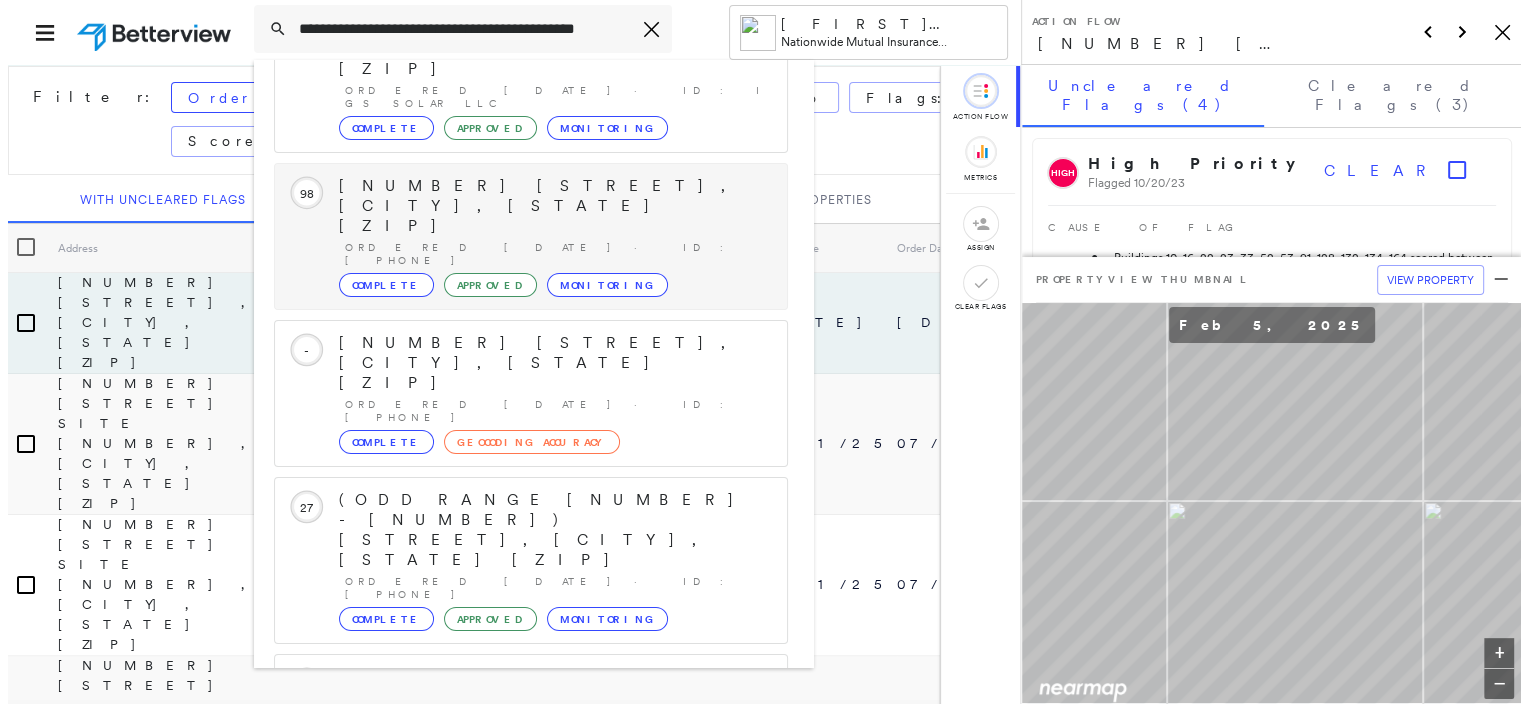 scroll, scrollTop: 248, scrollLeft: 0, axis: vertical 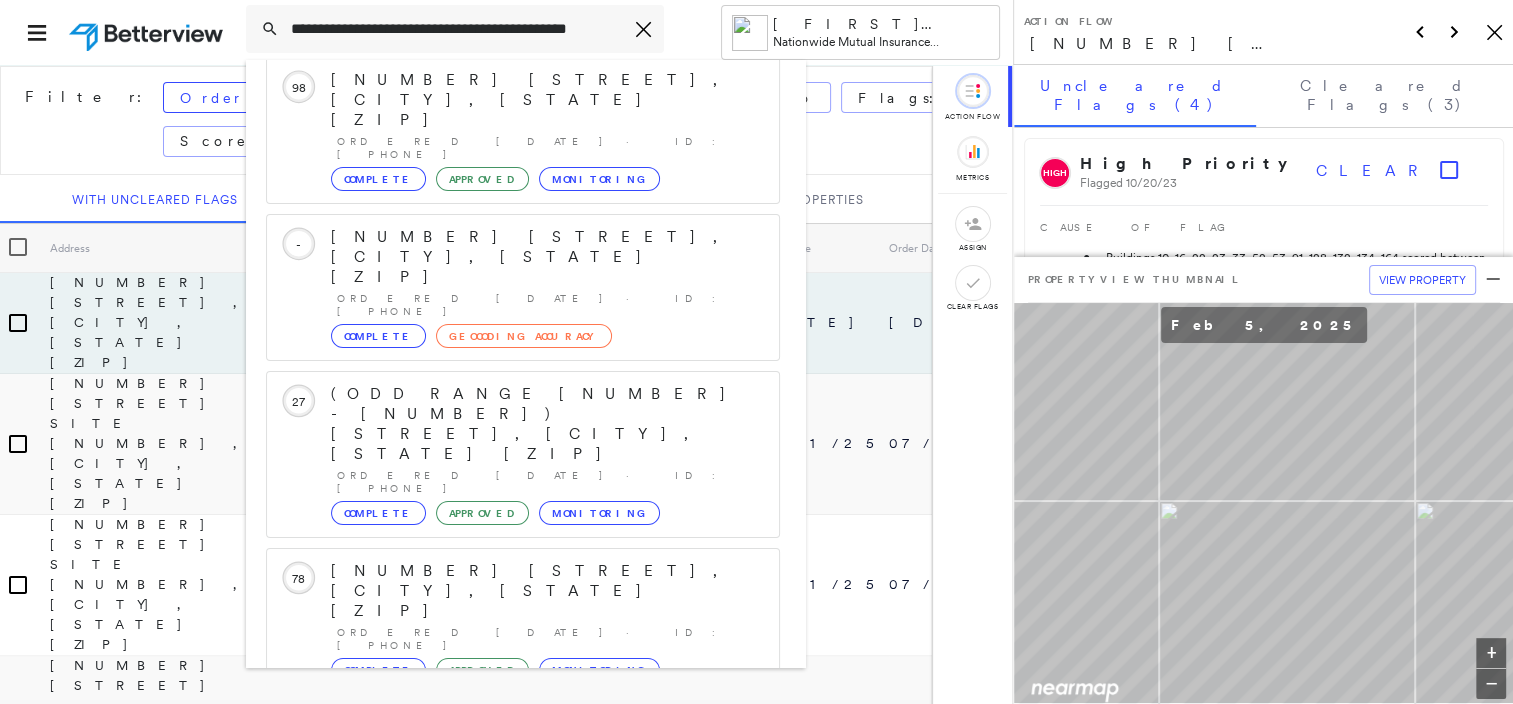 click 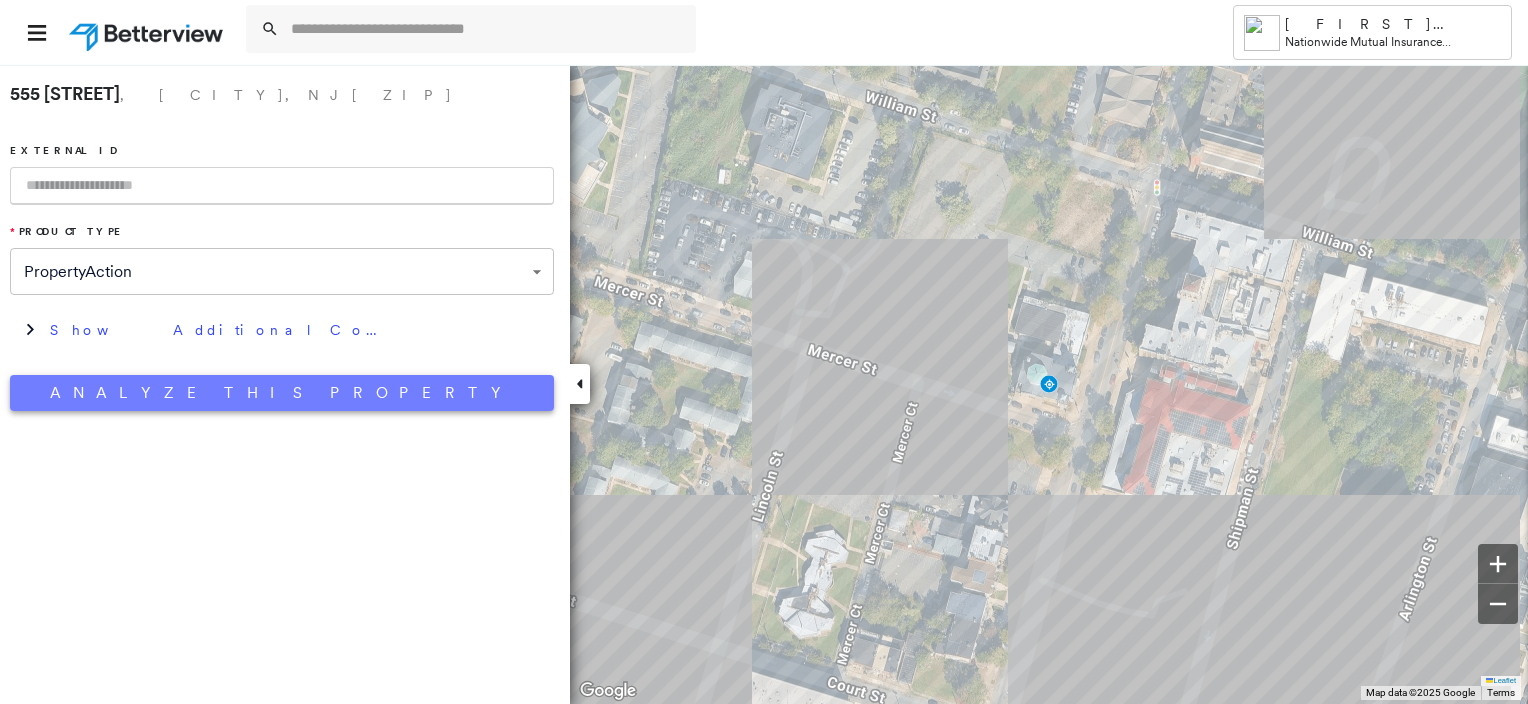 click on "Analyze This Property" at bounding box center (282, 393) 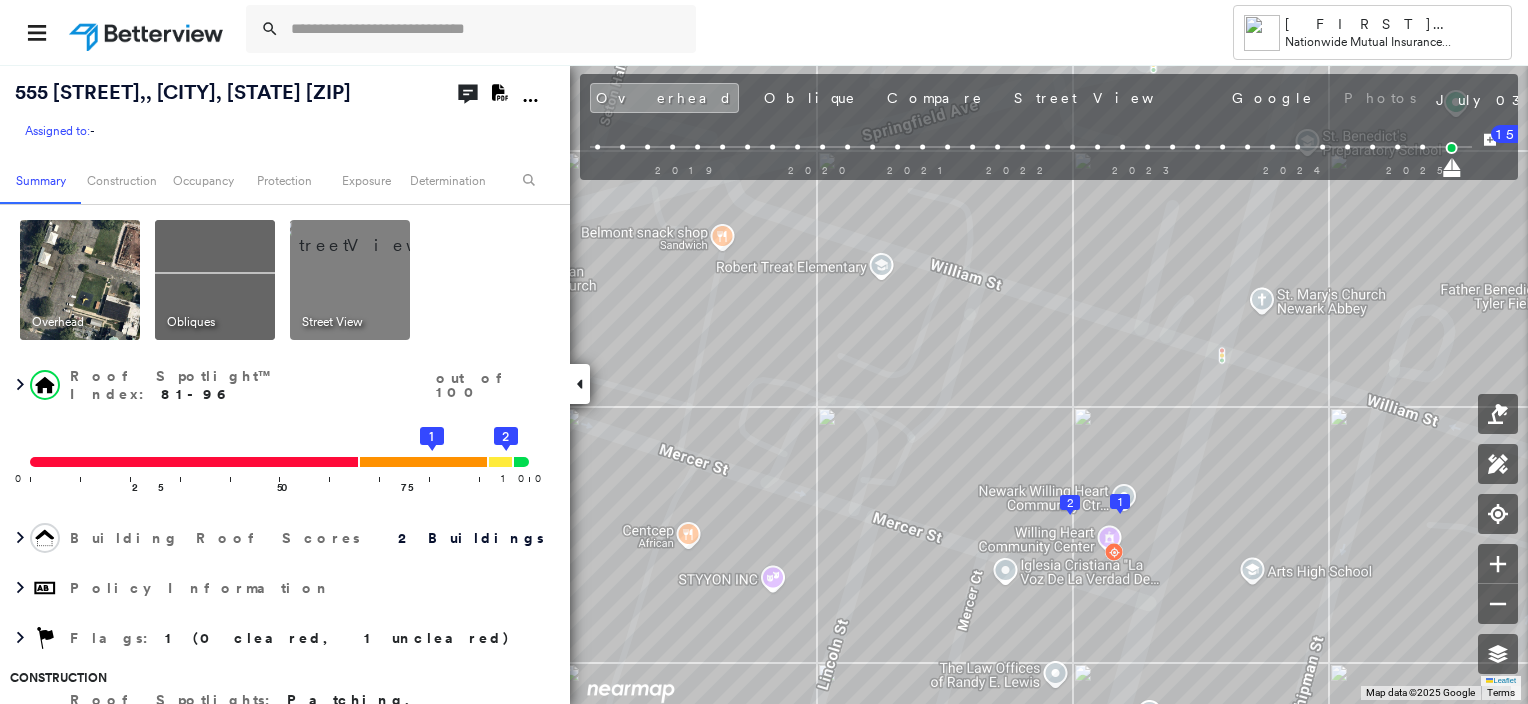click 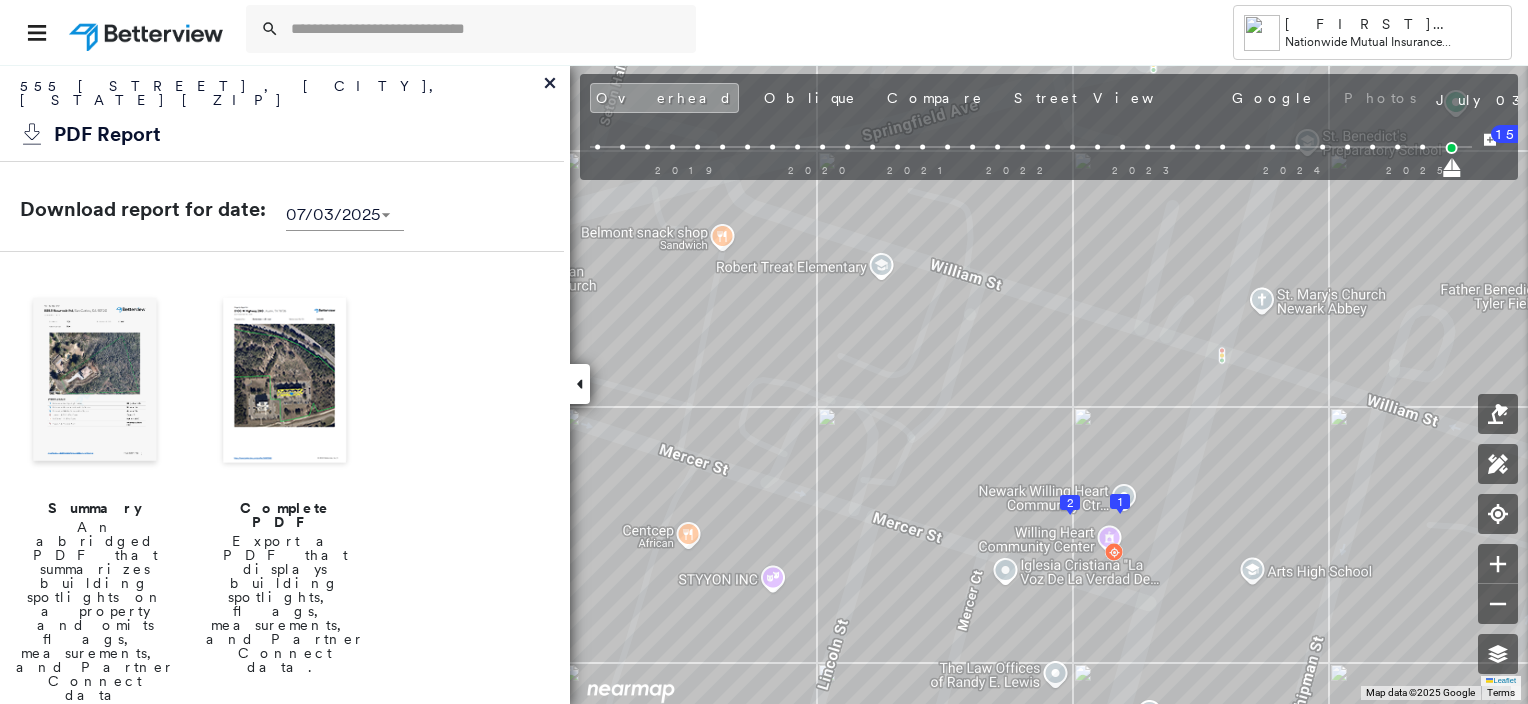 click at bounding box center (95, 382) 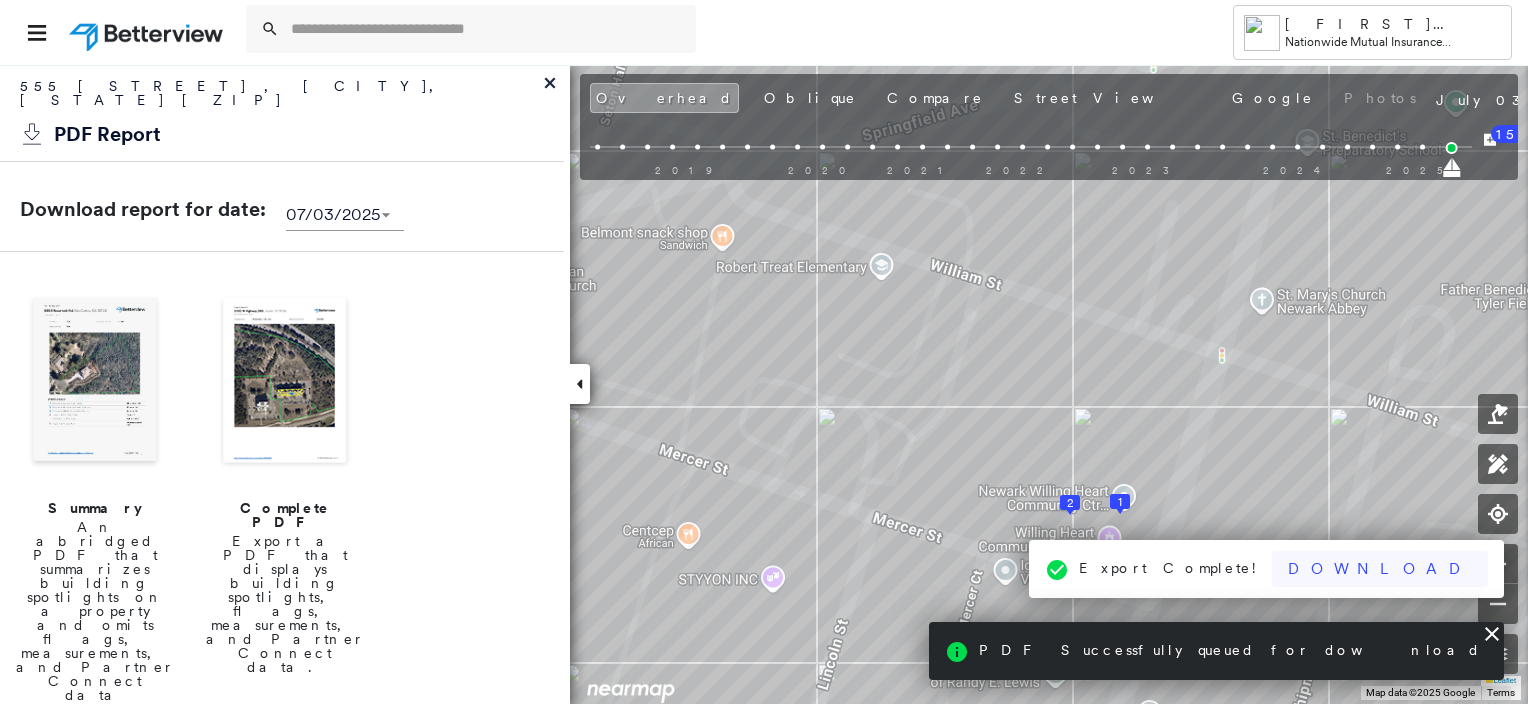 click on "Download" at bounding box center [1380, 569] 